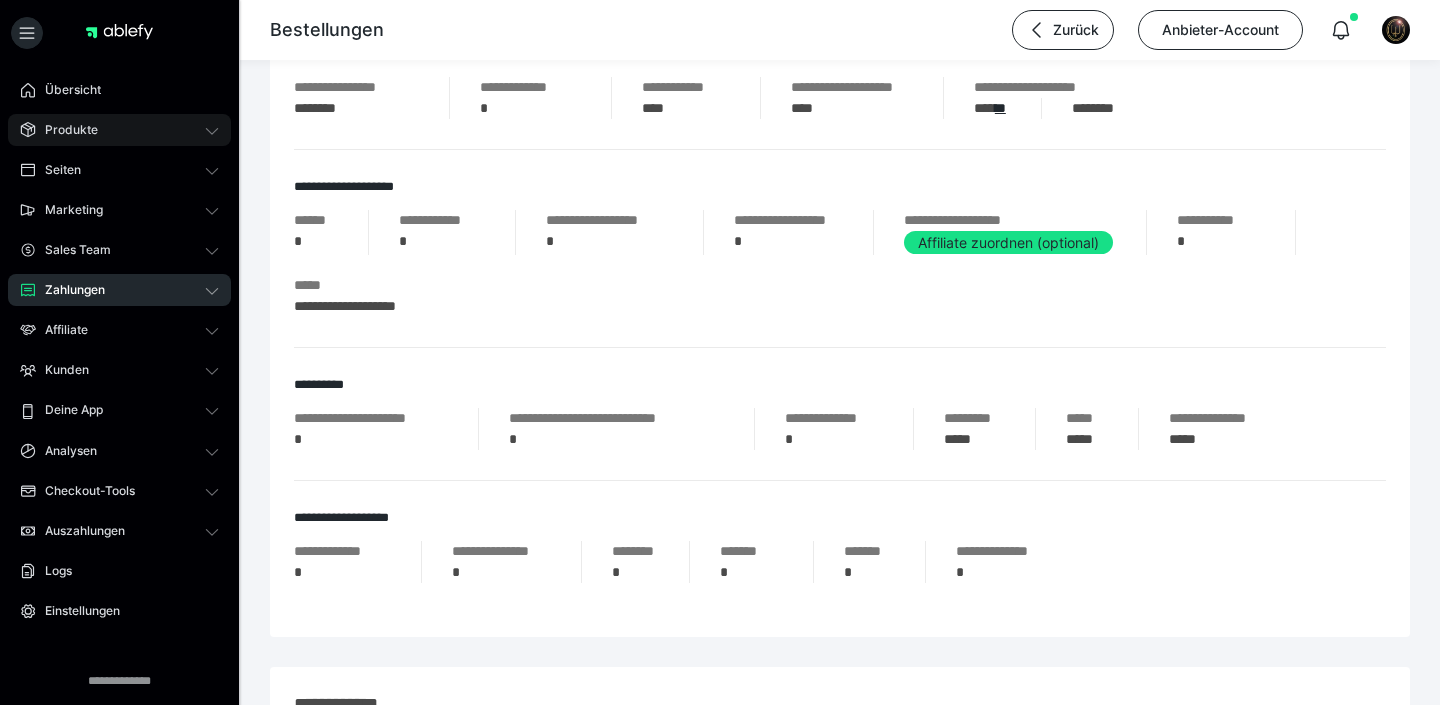 click on "Produkte" at bounding box center [64, 130] 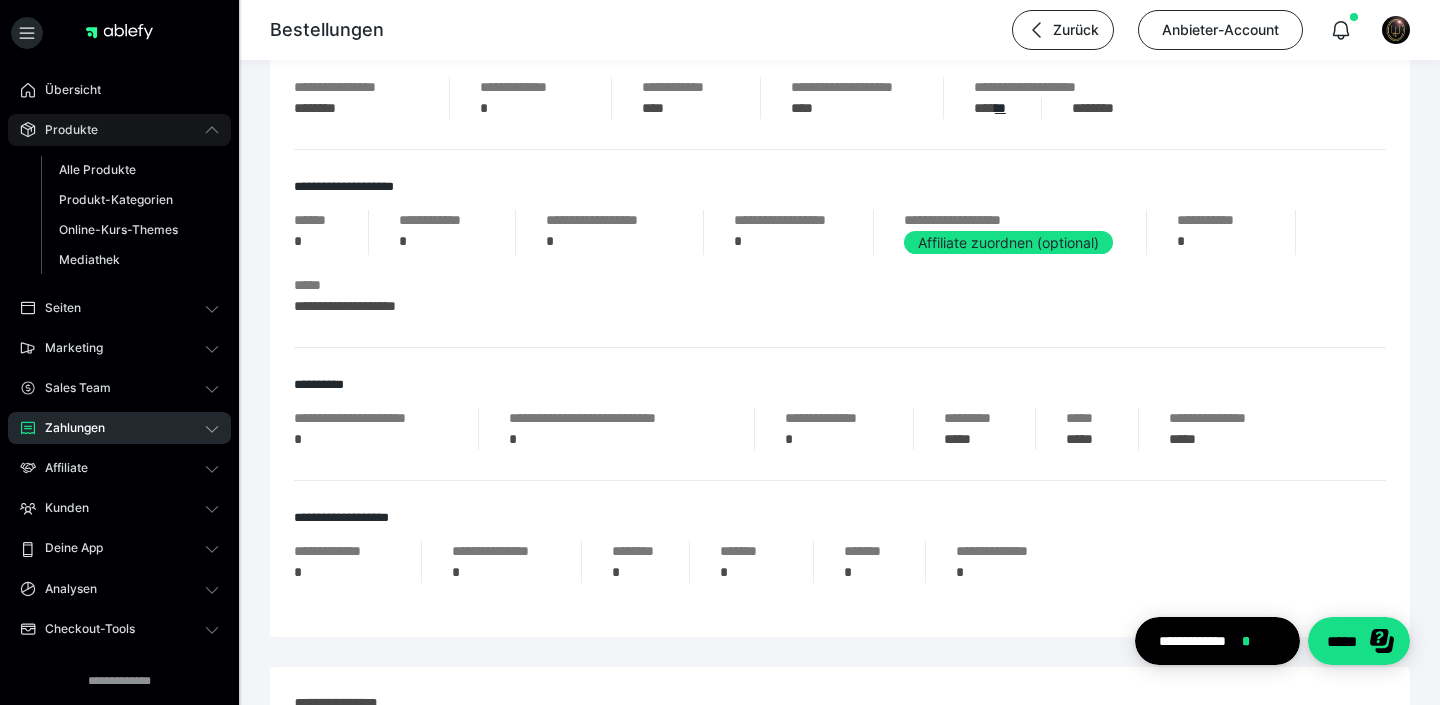 scroll, scrollTop: 692, scrollLeft: 0, axis: vertical 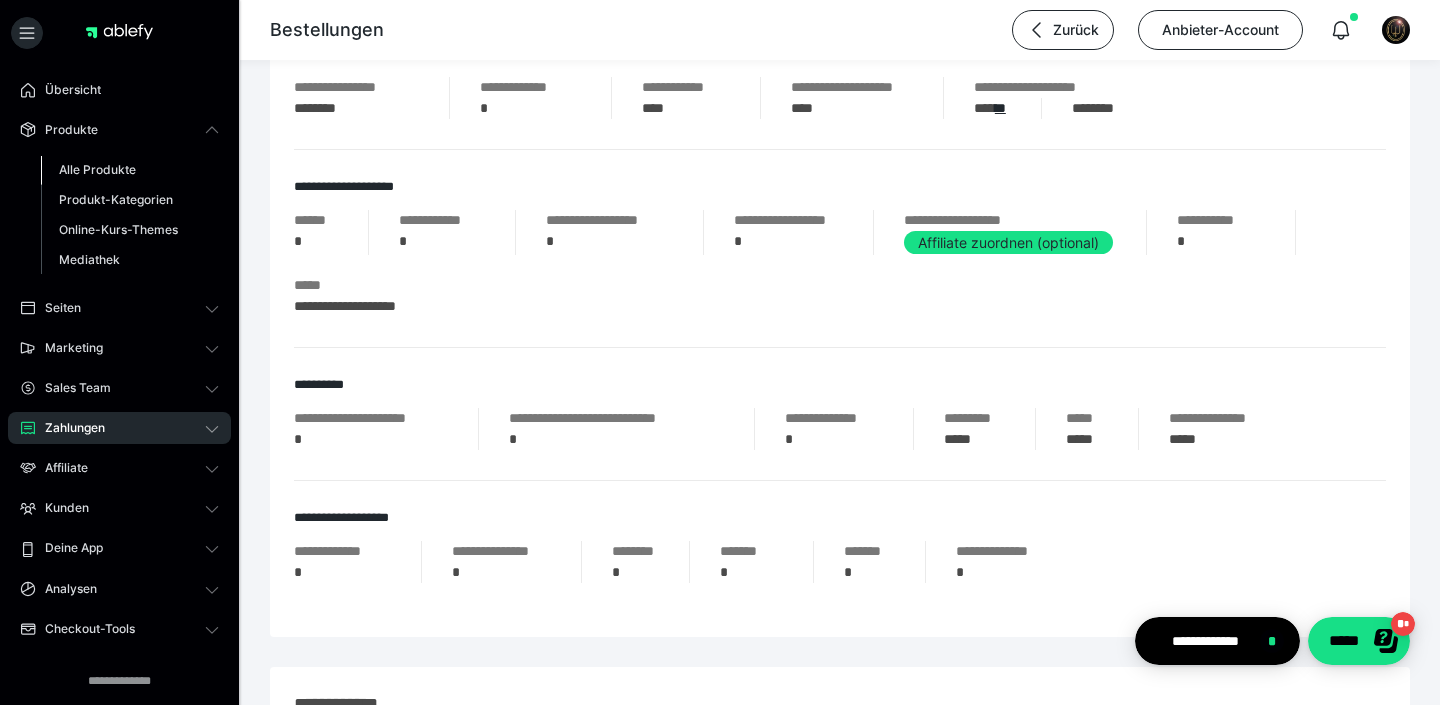 click on "Alle Produkte" at bounding box center [97, 169] 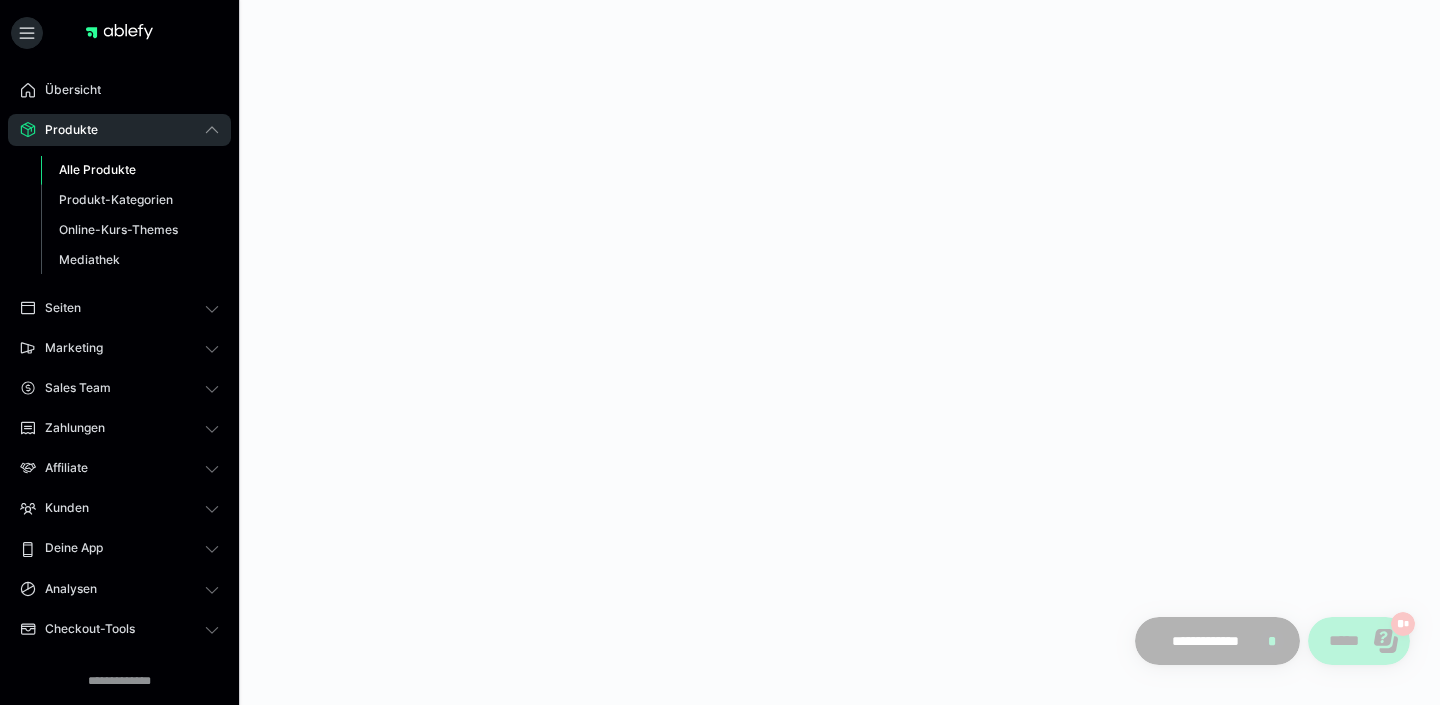 scroll, scrollTop: 0, scrollLeft: 0, axis: both 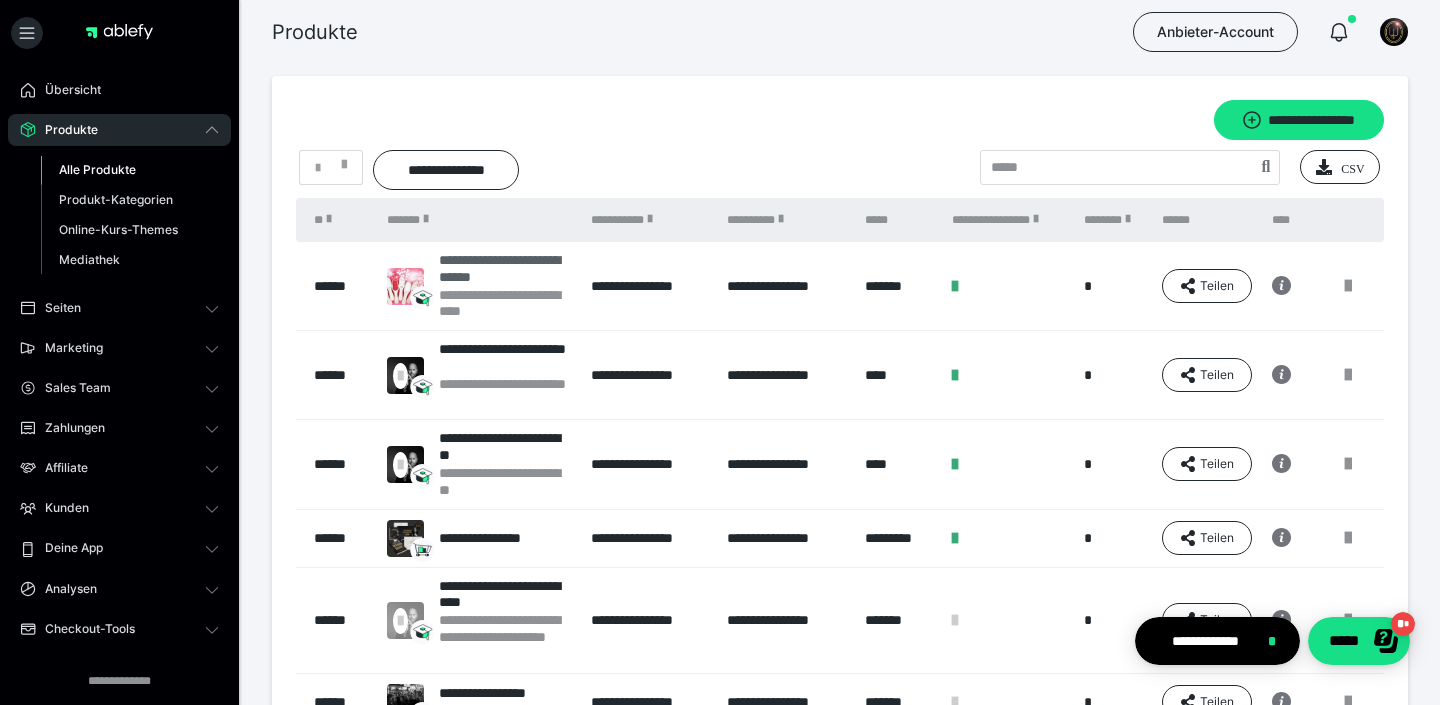 click on "**********" at bounding box center (505, 269) 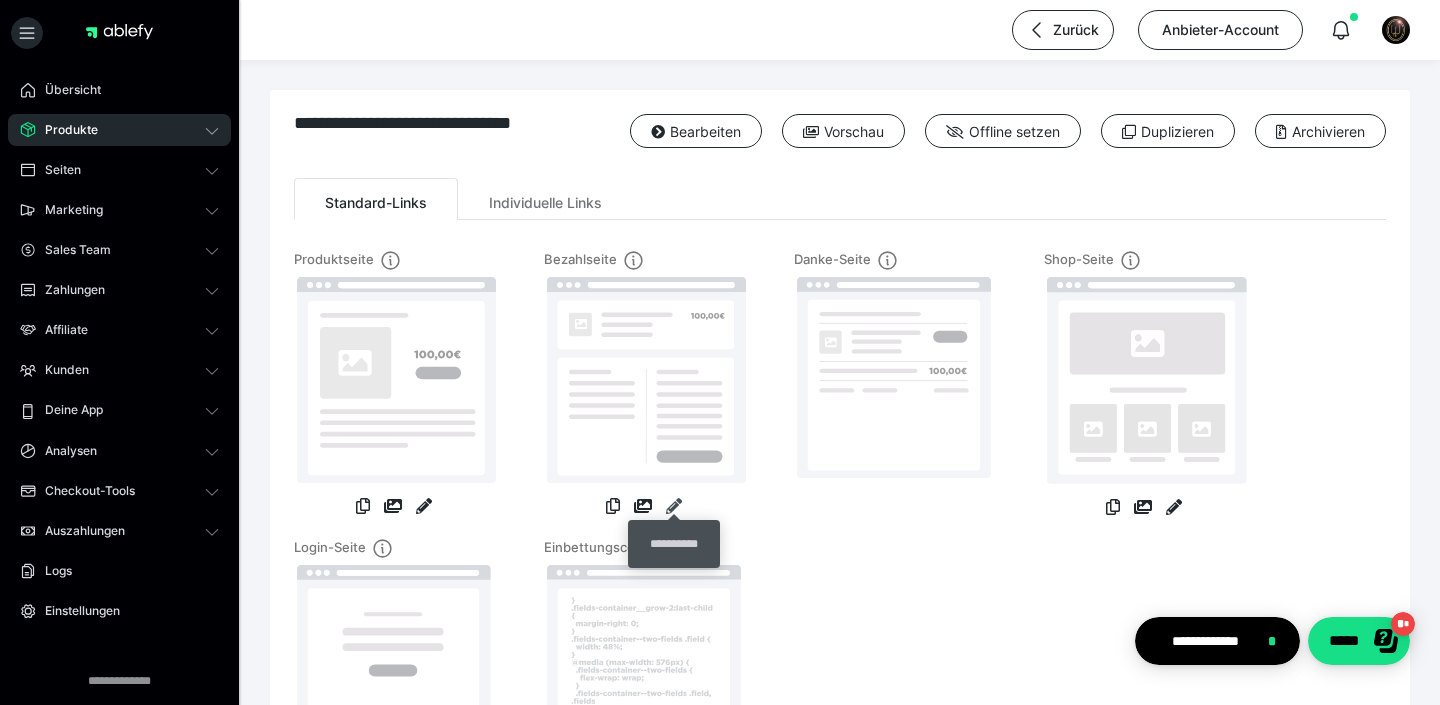click at bounding box center (674, 506) 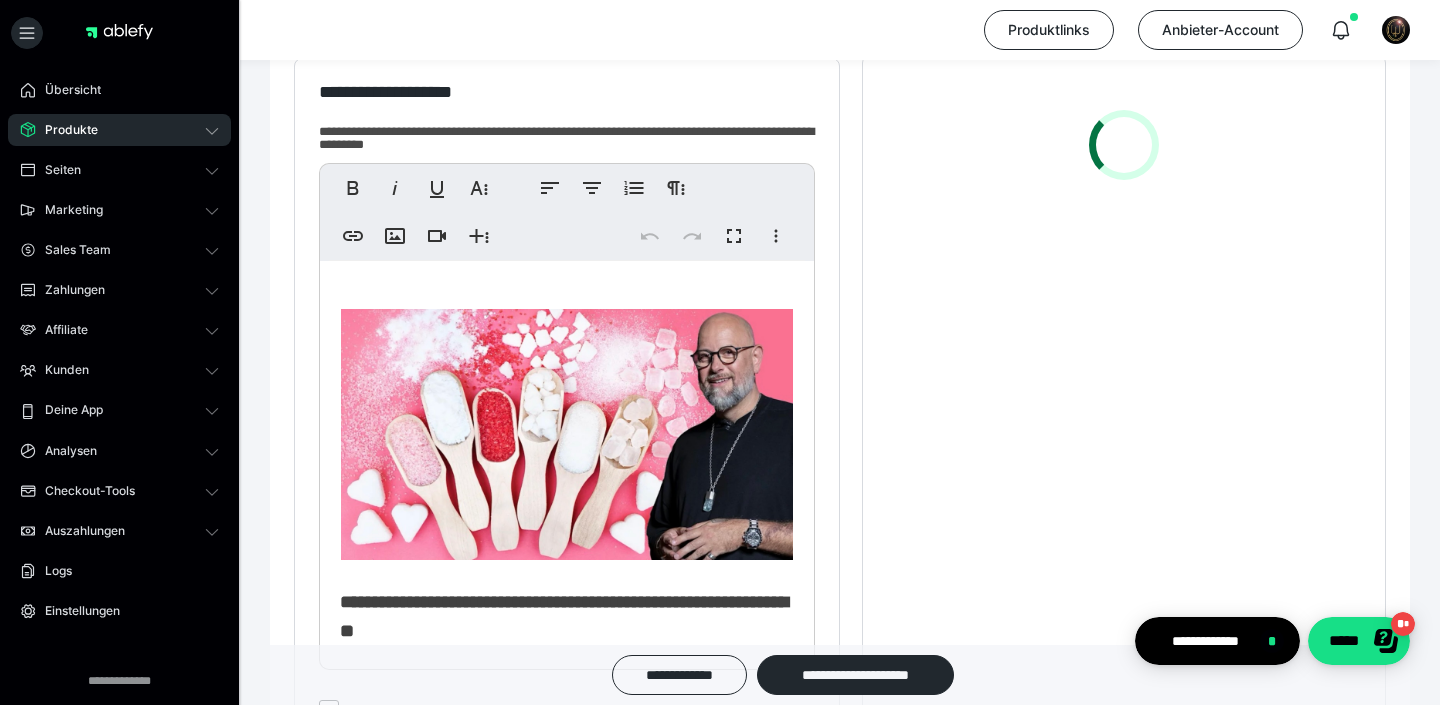 scroll, scrollTop: 859, scrollLeft: 0, axis: vertical 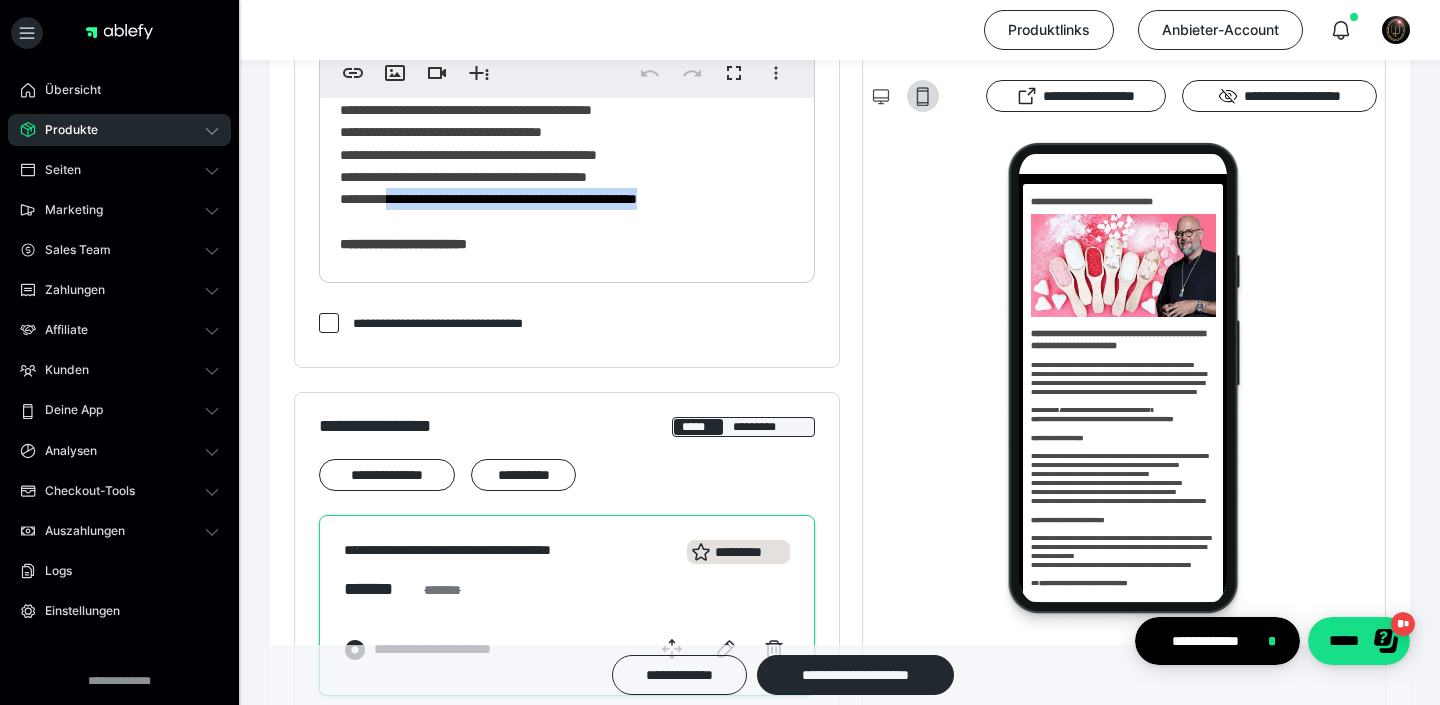 drag, startPoint x: 421, startPoint y: 222, endPoint x: 758, endPoint y: 212, distance: 337.14835 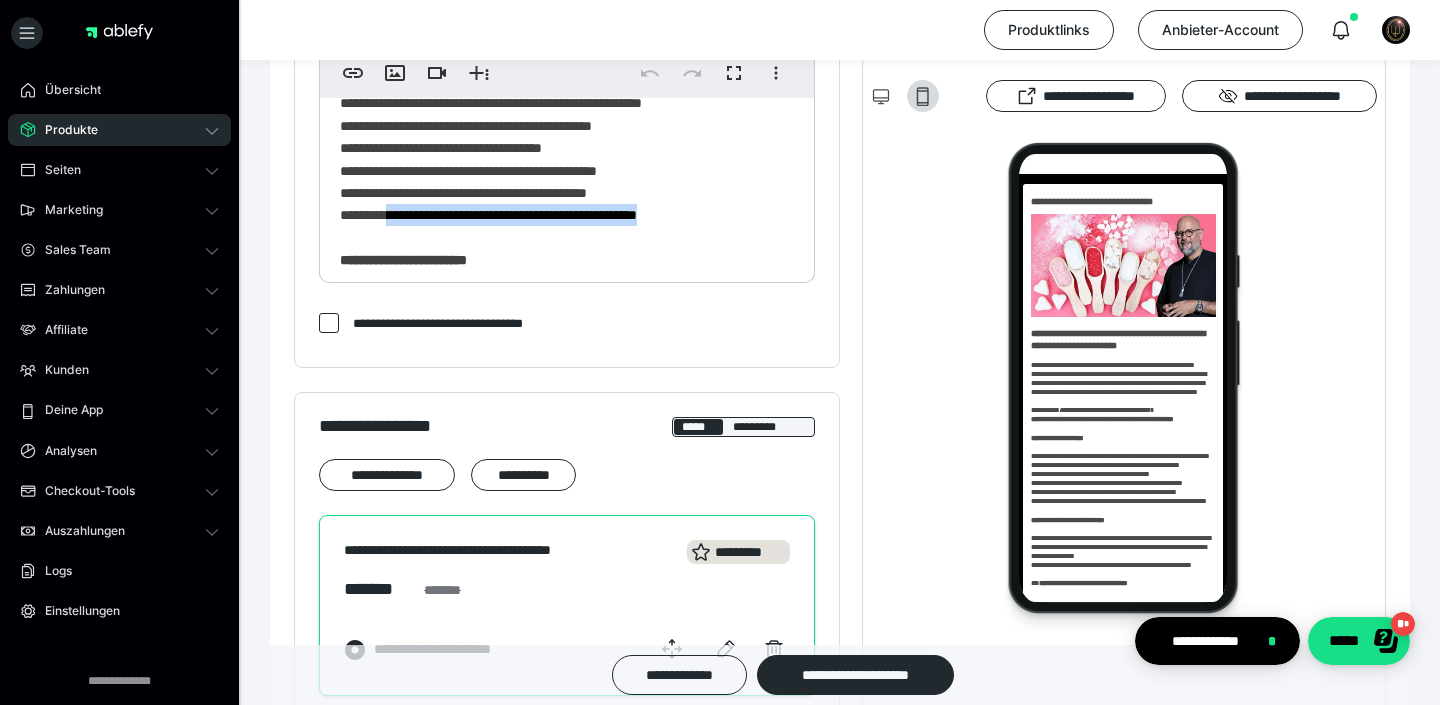 scroll, scrollTop: 391, scrollLeft: 0, axis: vertical 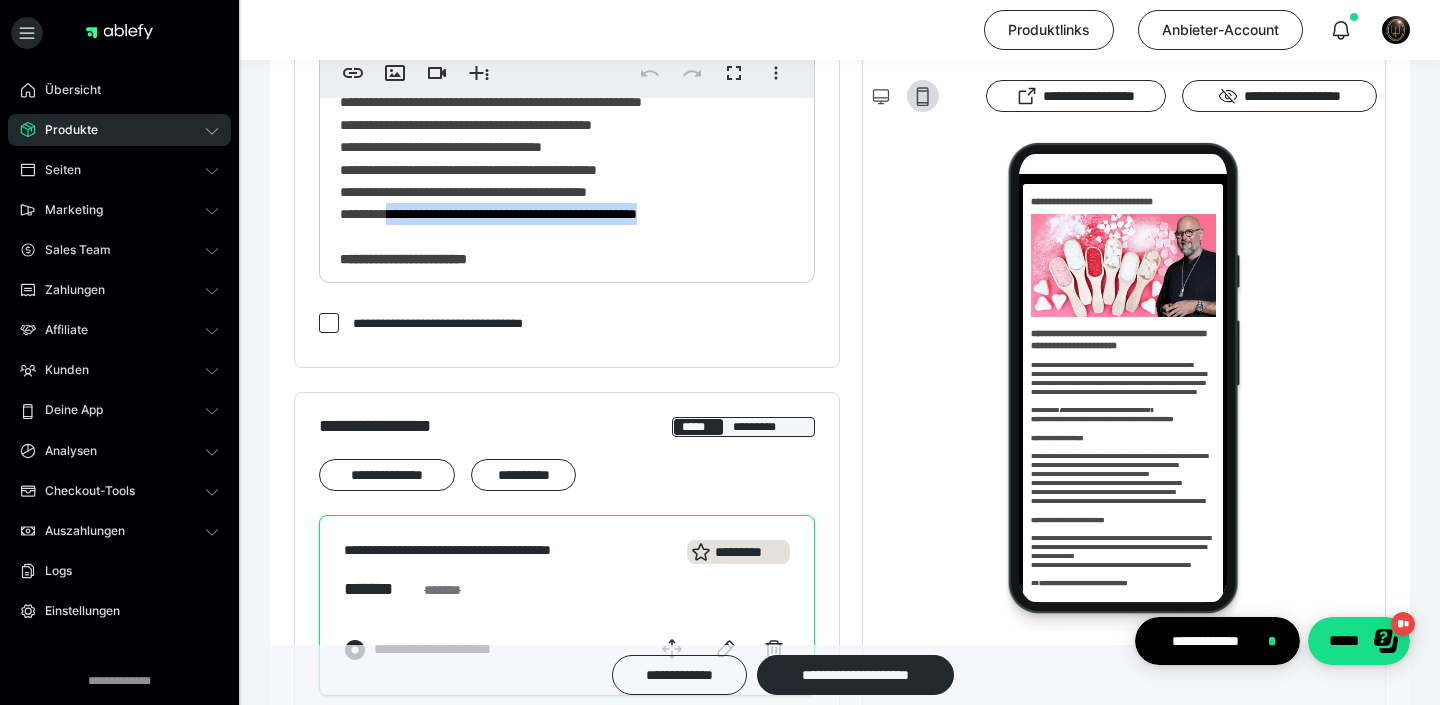 type 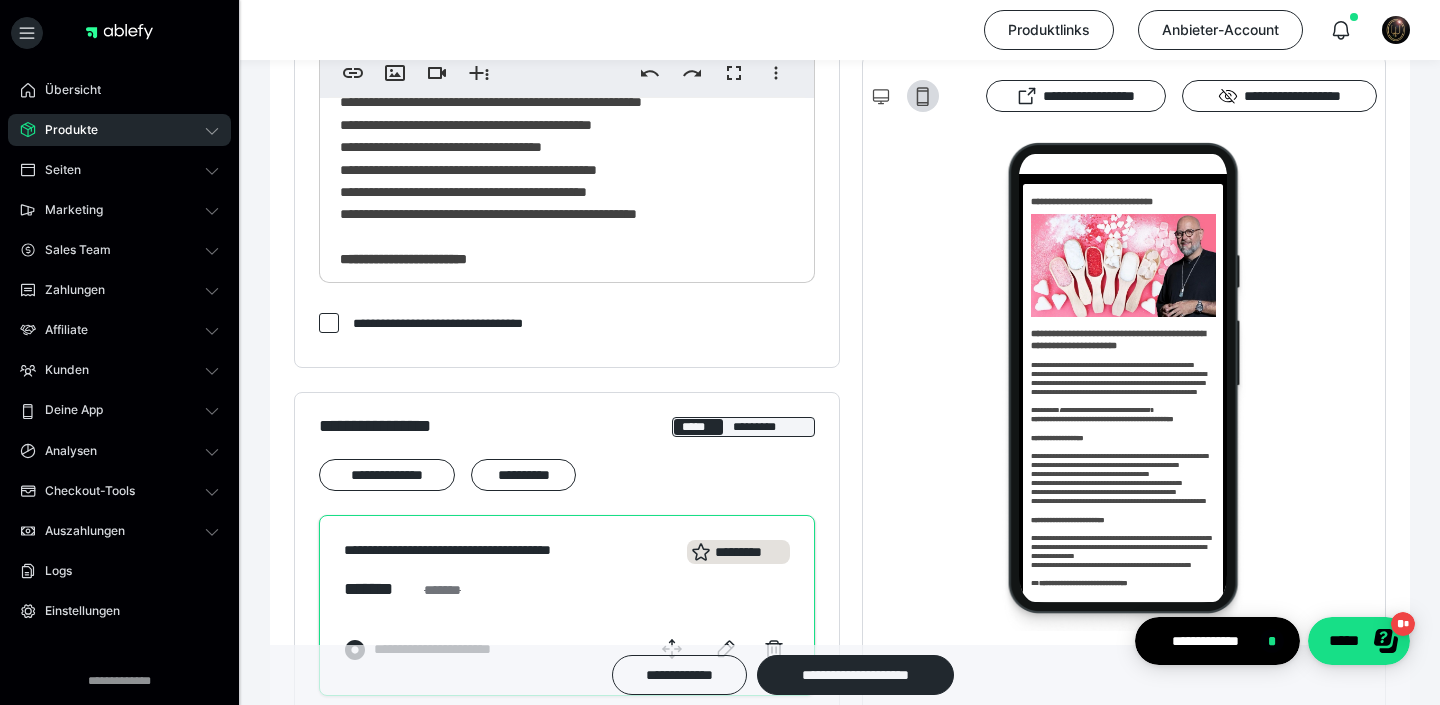 click on "**********" at bounding box center (567, -24) 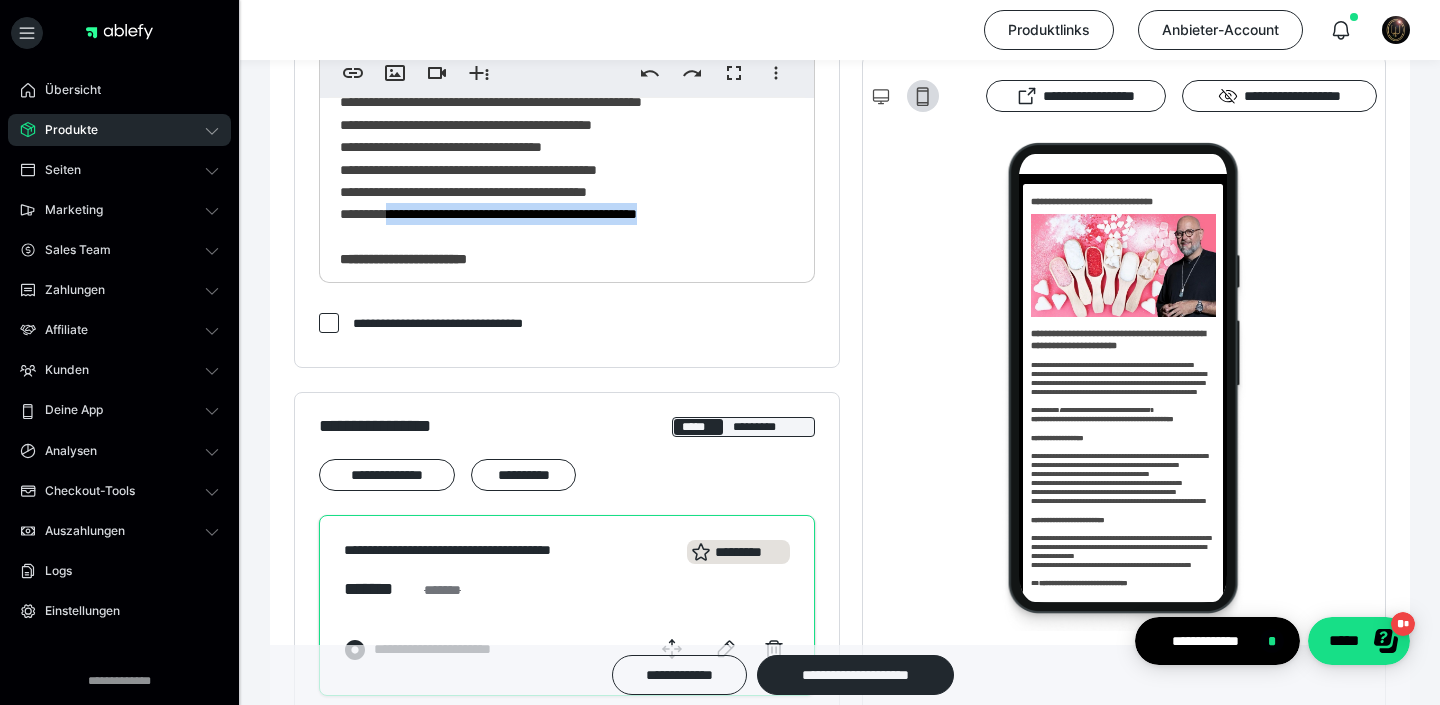 drag, startPoint x: 422, startPoint y: 237, endPoint x: 758, endPoint y: 238, distance: 336.0015 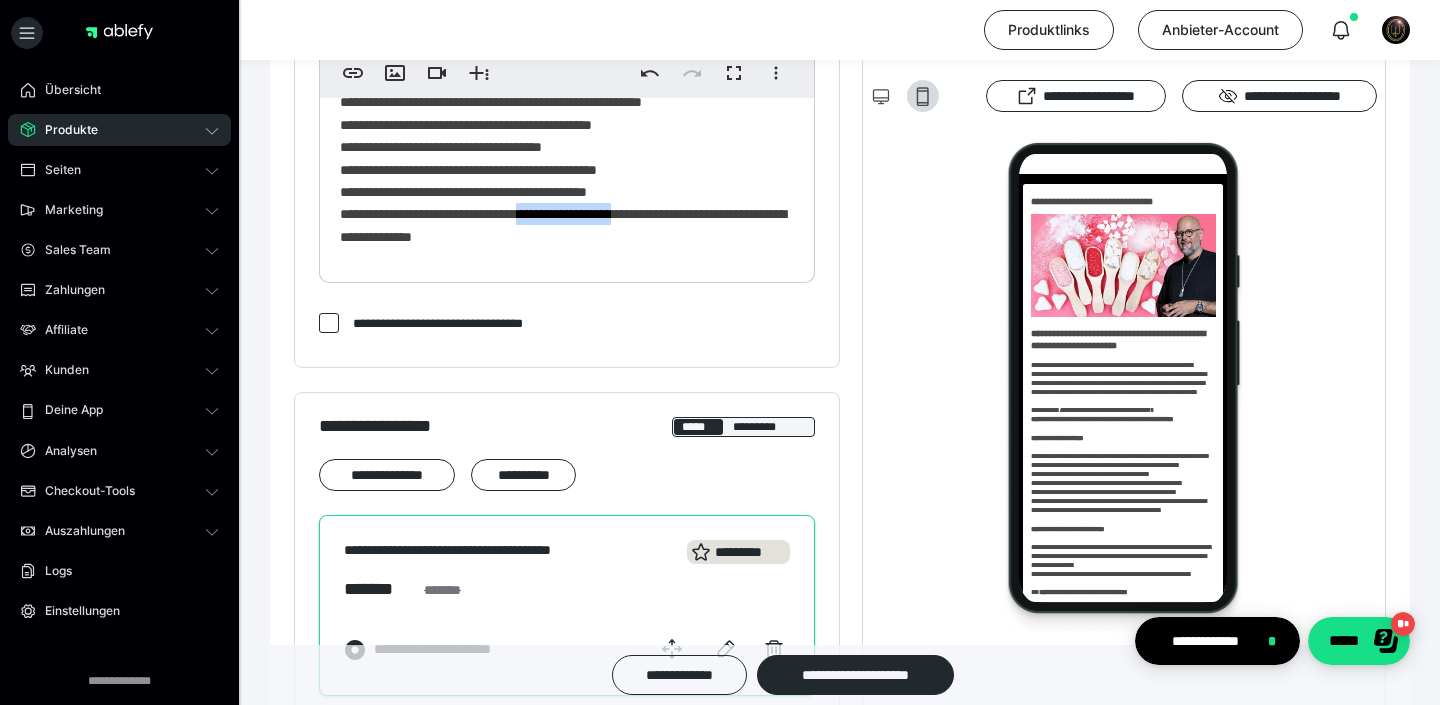 drag, startPoint x: 582, startPoint y: 238, endPoint x: 697, endPoint y: 239, distance: 115.00435 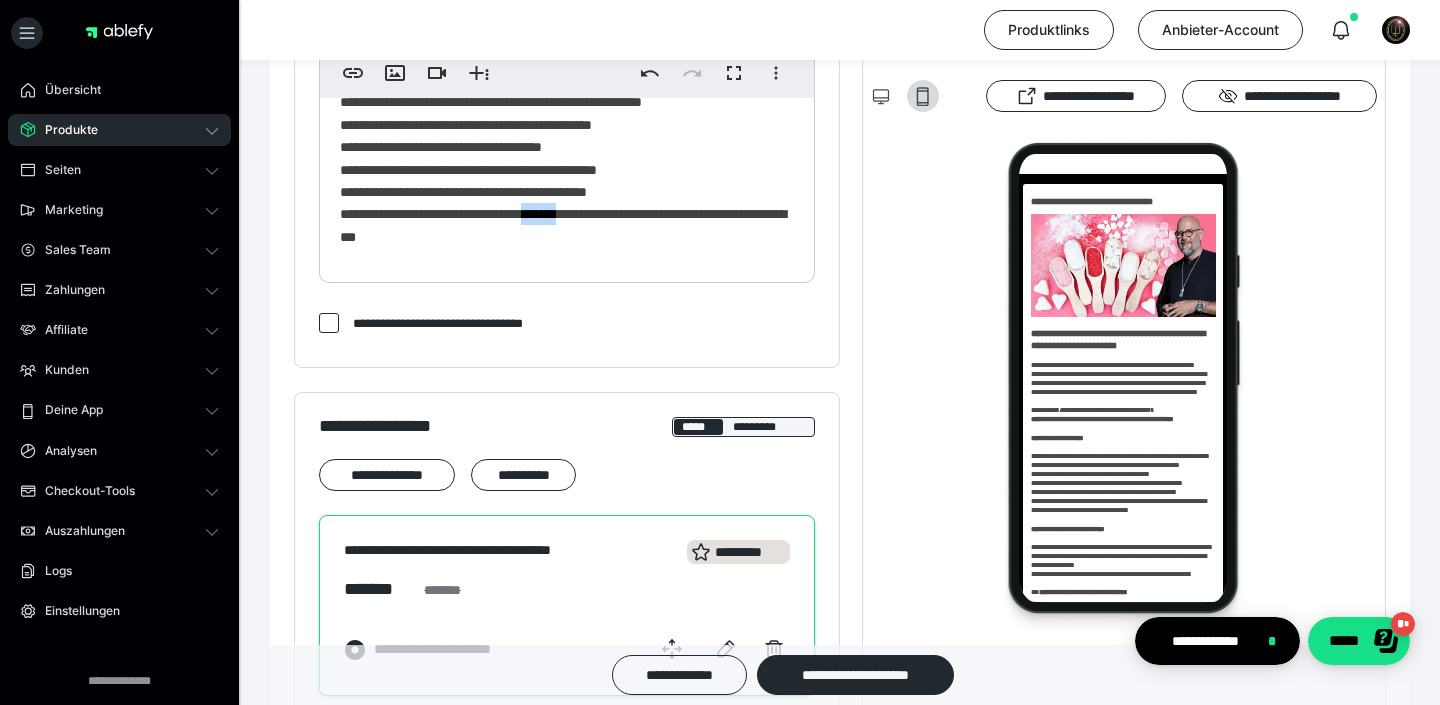 drag, startPoint x: 583, startPoint y: 238, endPoint x: 625, endPoint y: 238, distance: 42 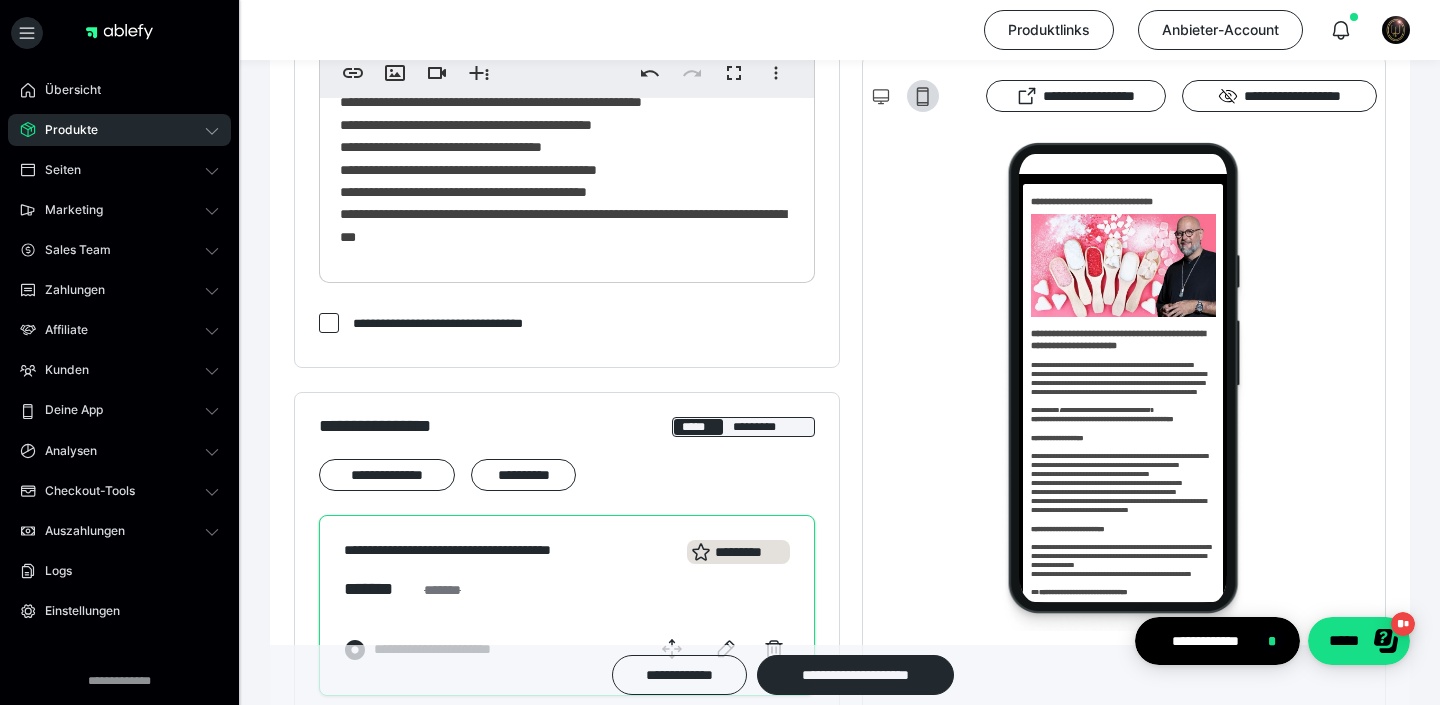 click on "**********" at bounding box center (567, -13) 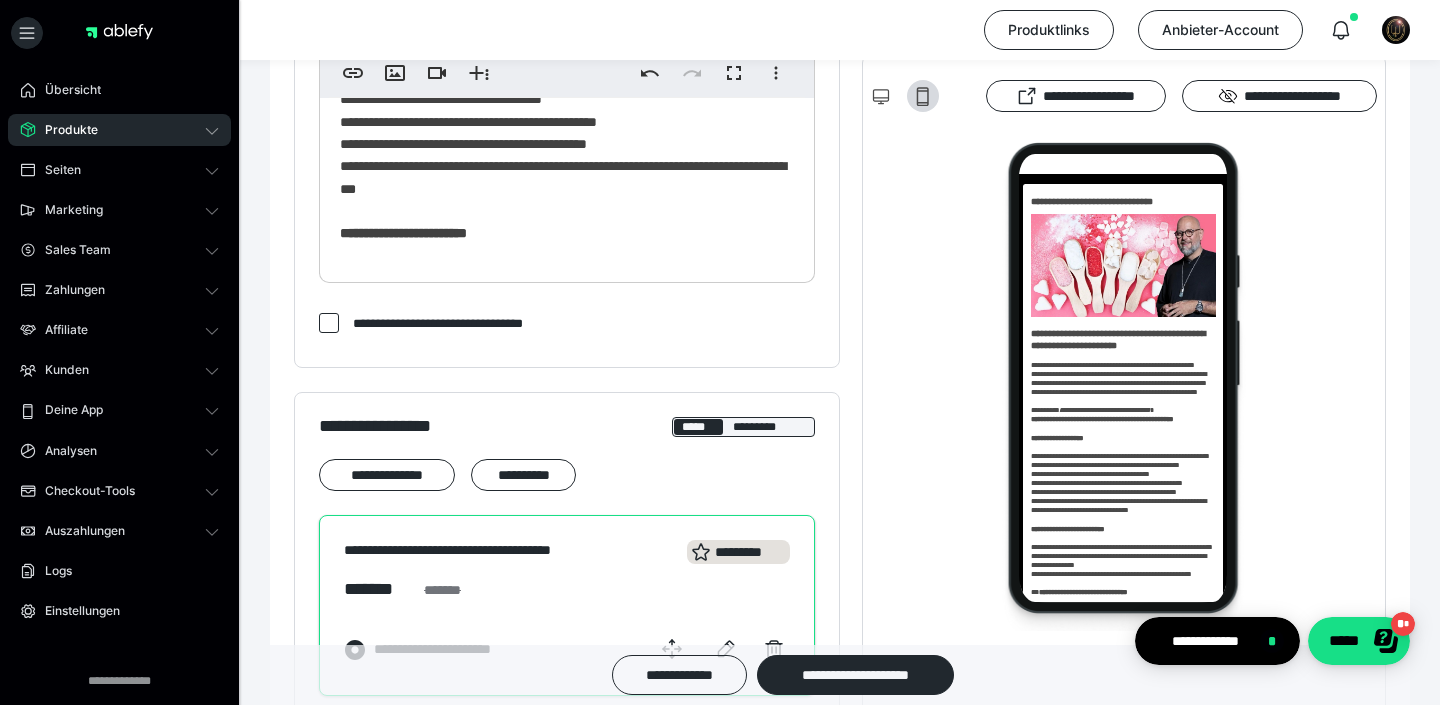 scroll, scrollTop: 417, scrollLeft: 0, axis: vertical 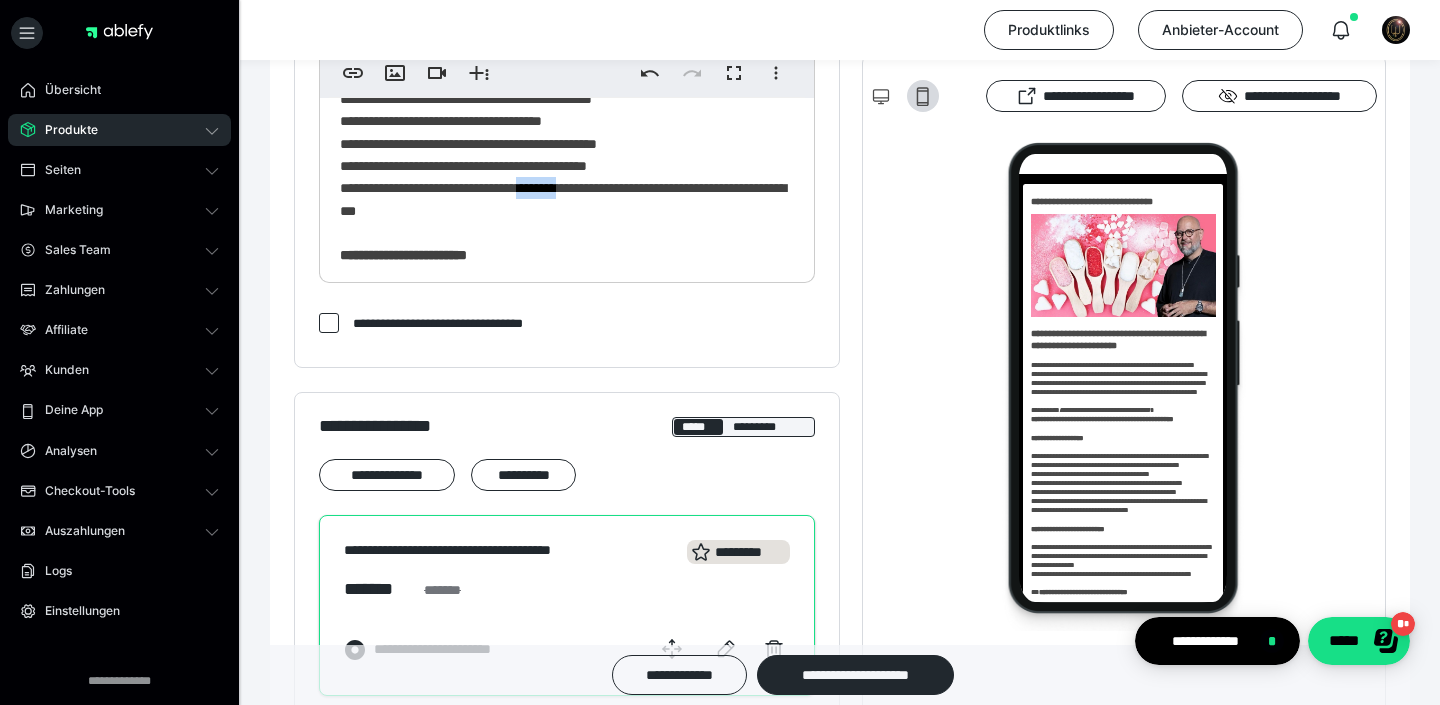 drag, startPoint x: 580, startPoint y: 211, endPoint x: 626, endPoint y: 214, distance: 46.09772 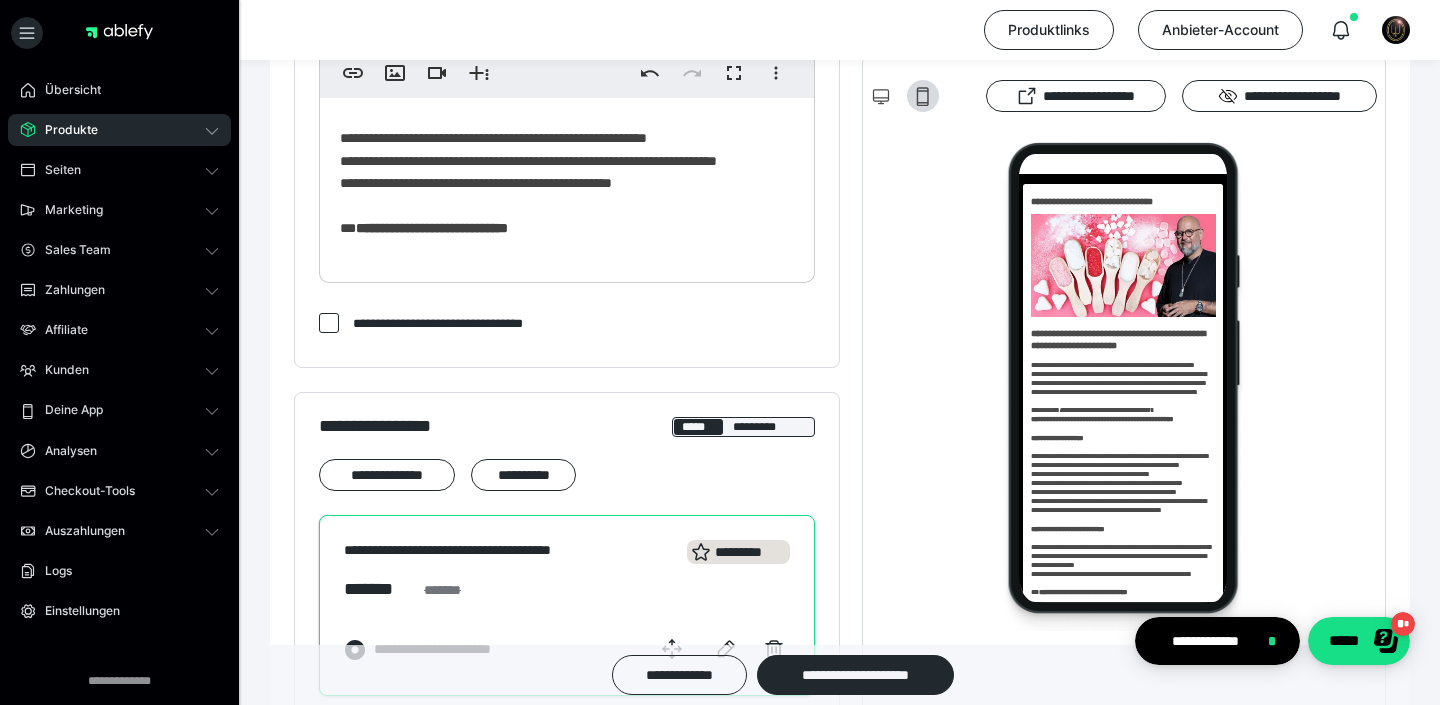 scroll, scrollTop: 610, scrollLeft: 0, axis: vertical 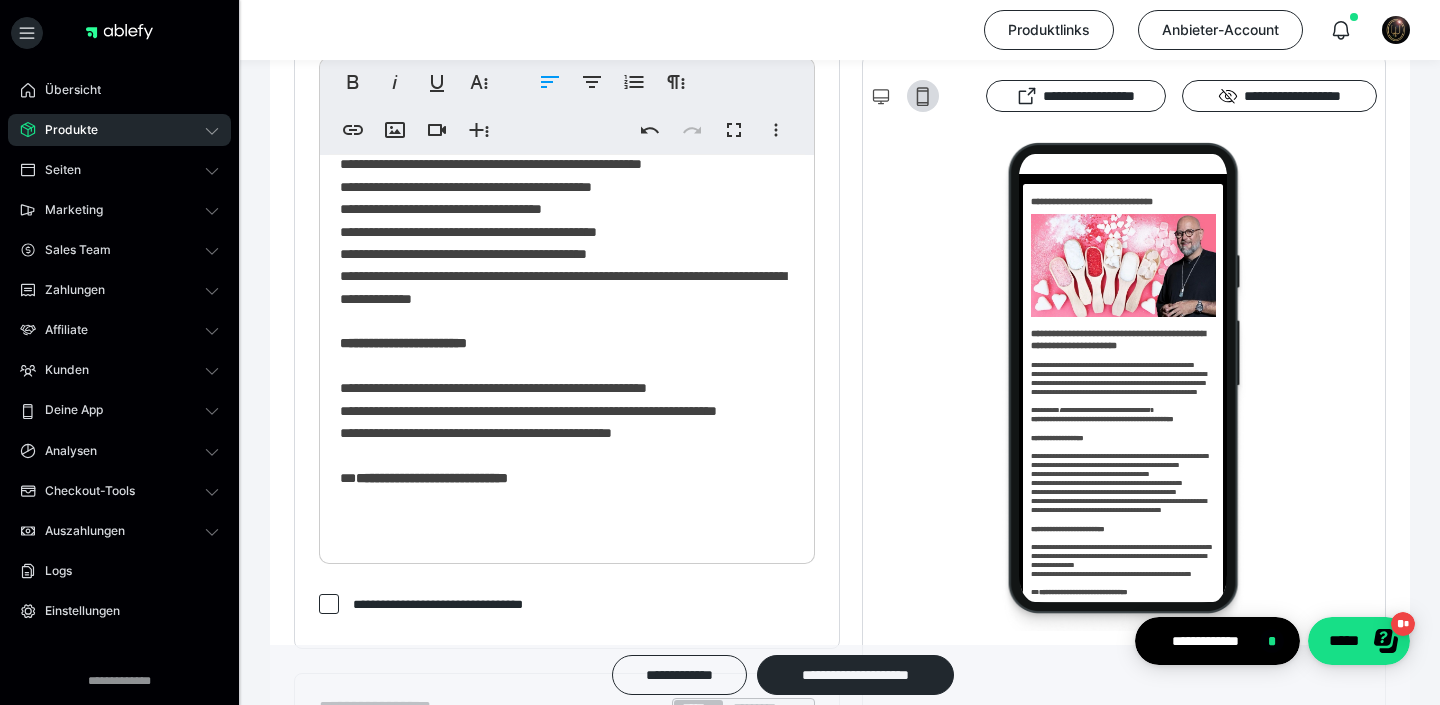 click on "**********" at bounding box center [567, 49] 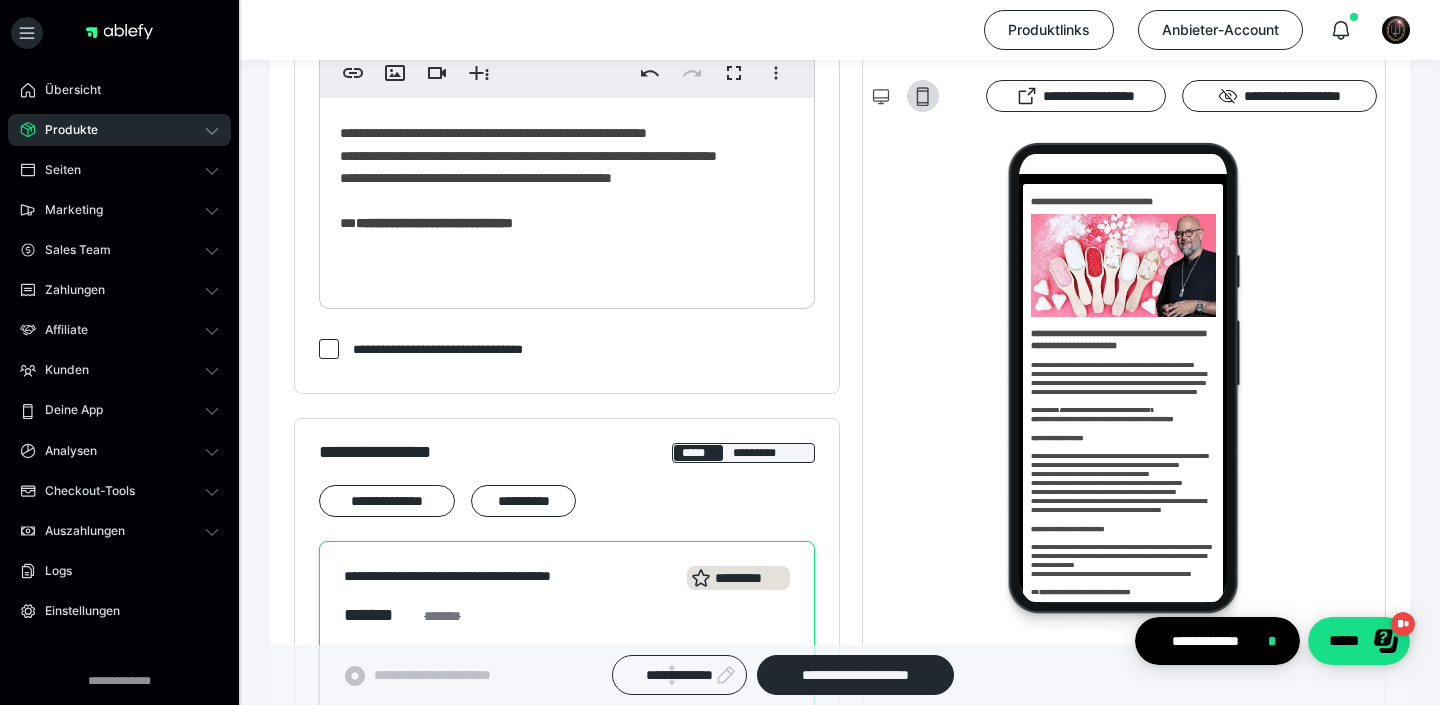 scroll, scrollTop: 846, scrollLeft: 0, axis: vertical 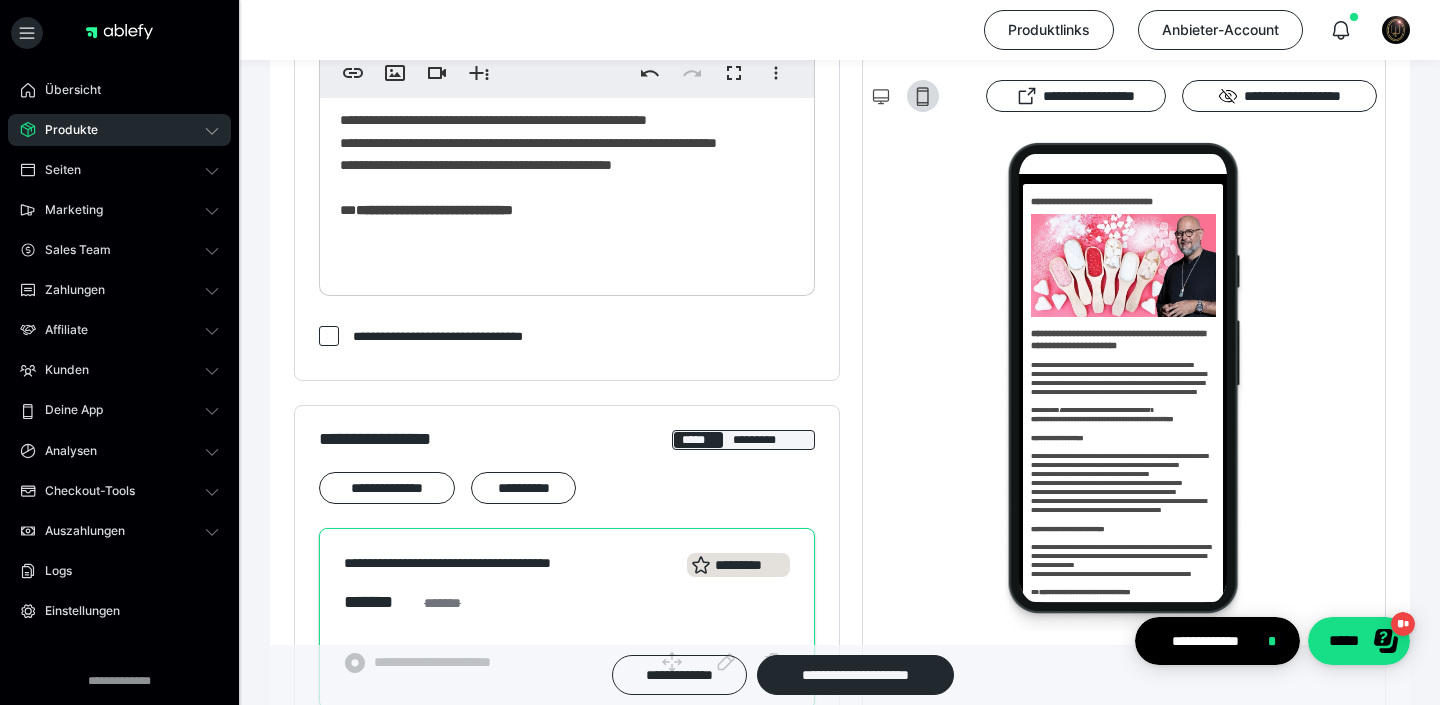 click at bounding box center [329, 336] 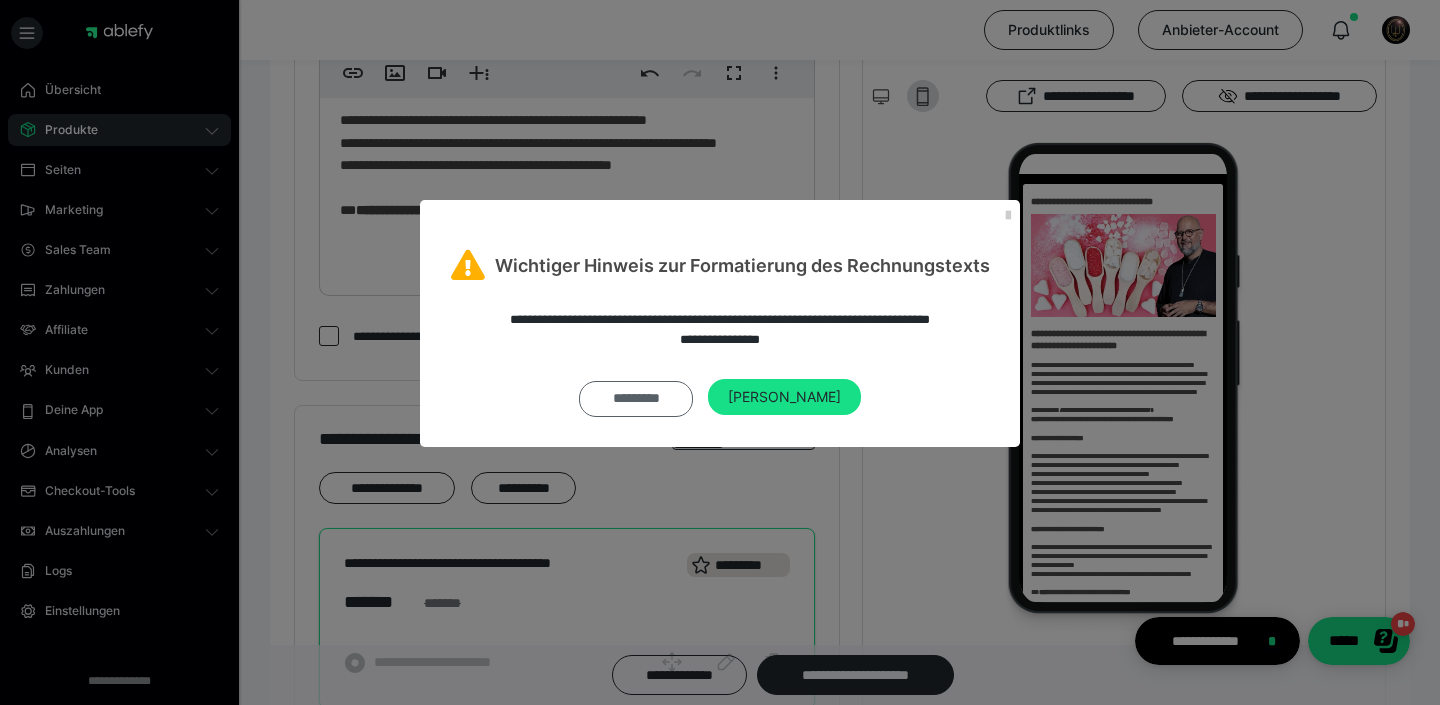 click on "*********" at bounding box center [636, 399] 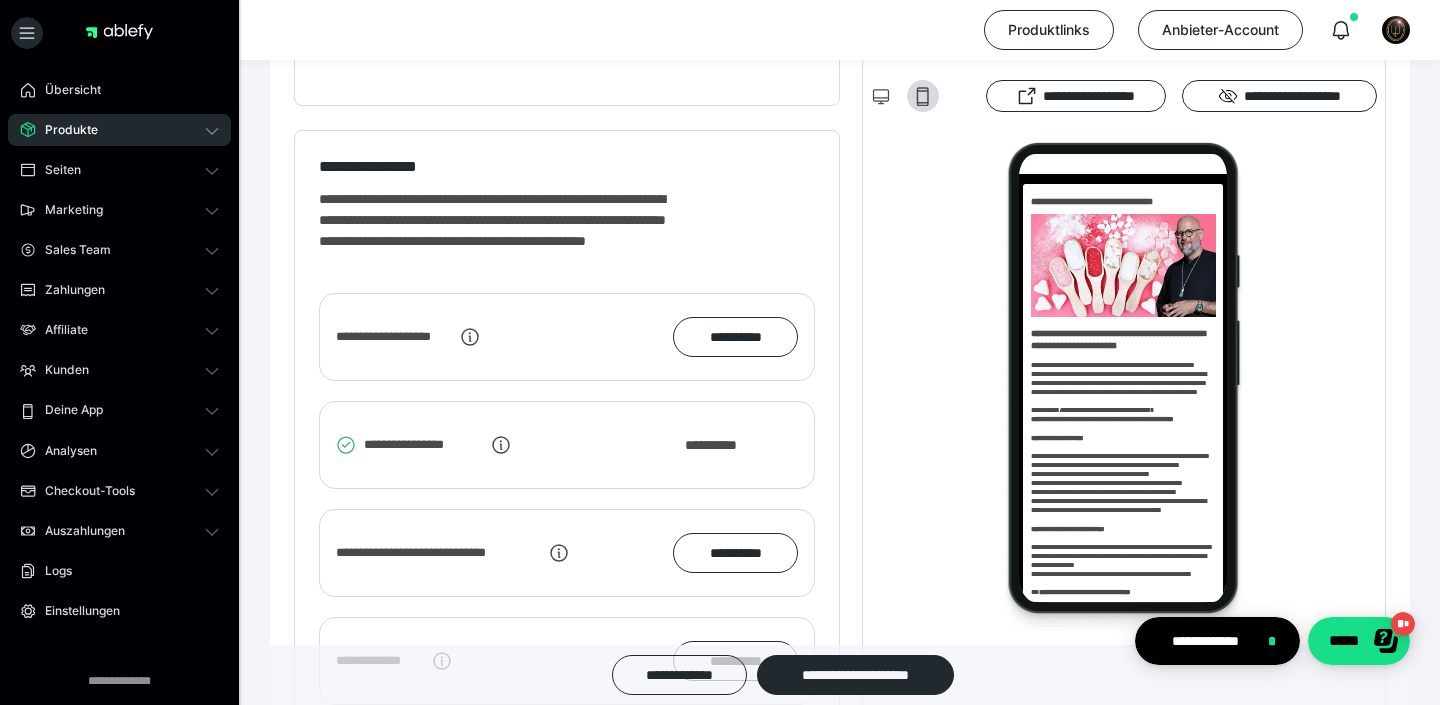 scroll, scrollTop: 2515, scrollLeft: 0, axis: vertical 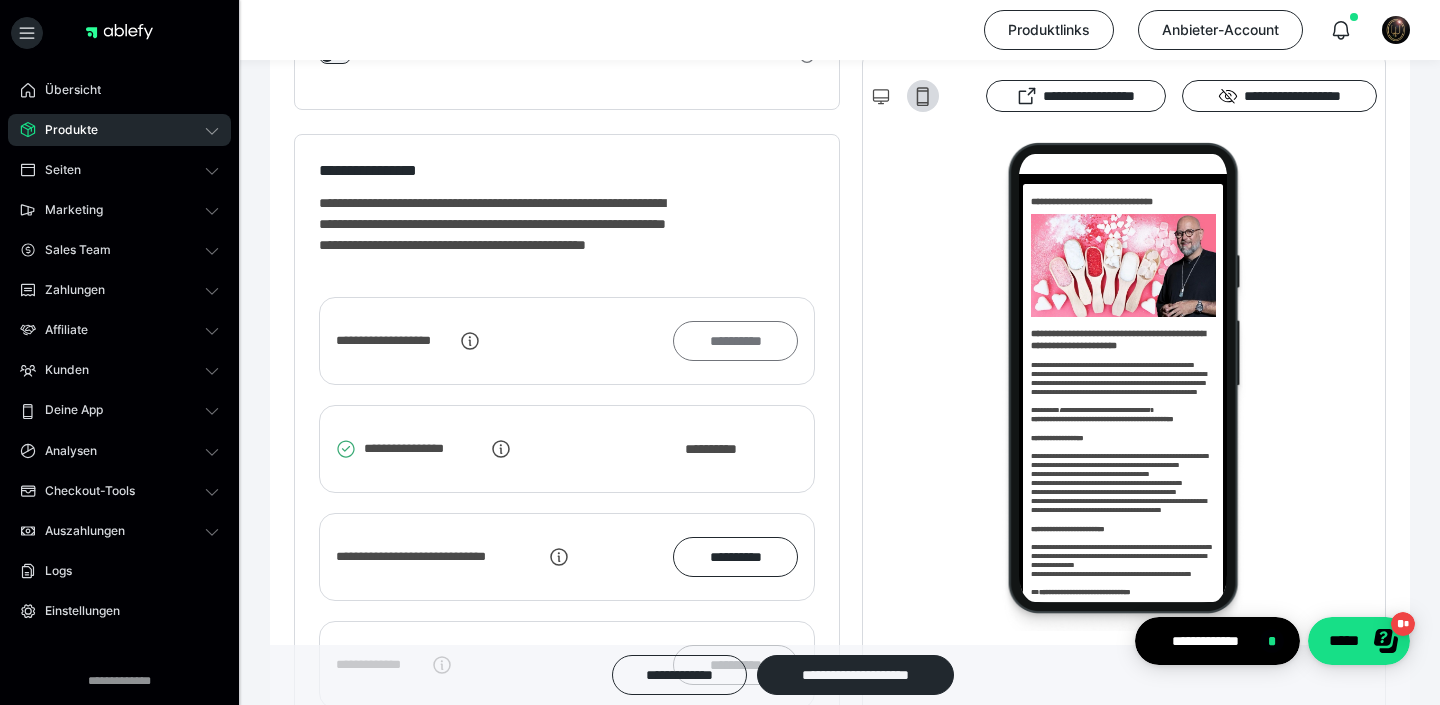 click on "**********" at bounding box center (735, 341) 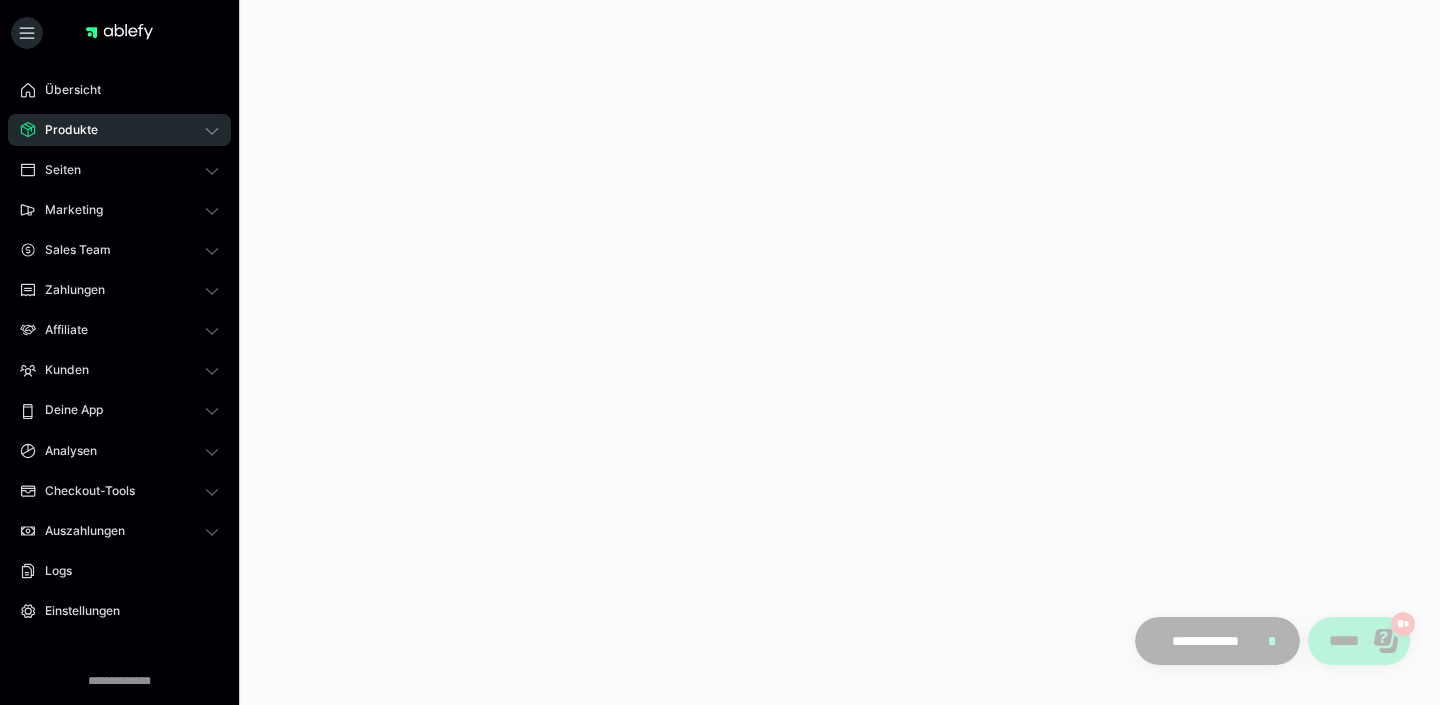 scroll, scrollTop: 0, scrollLeft: 0, axis: both 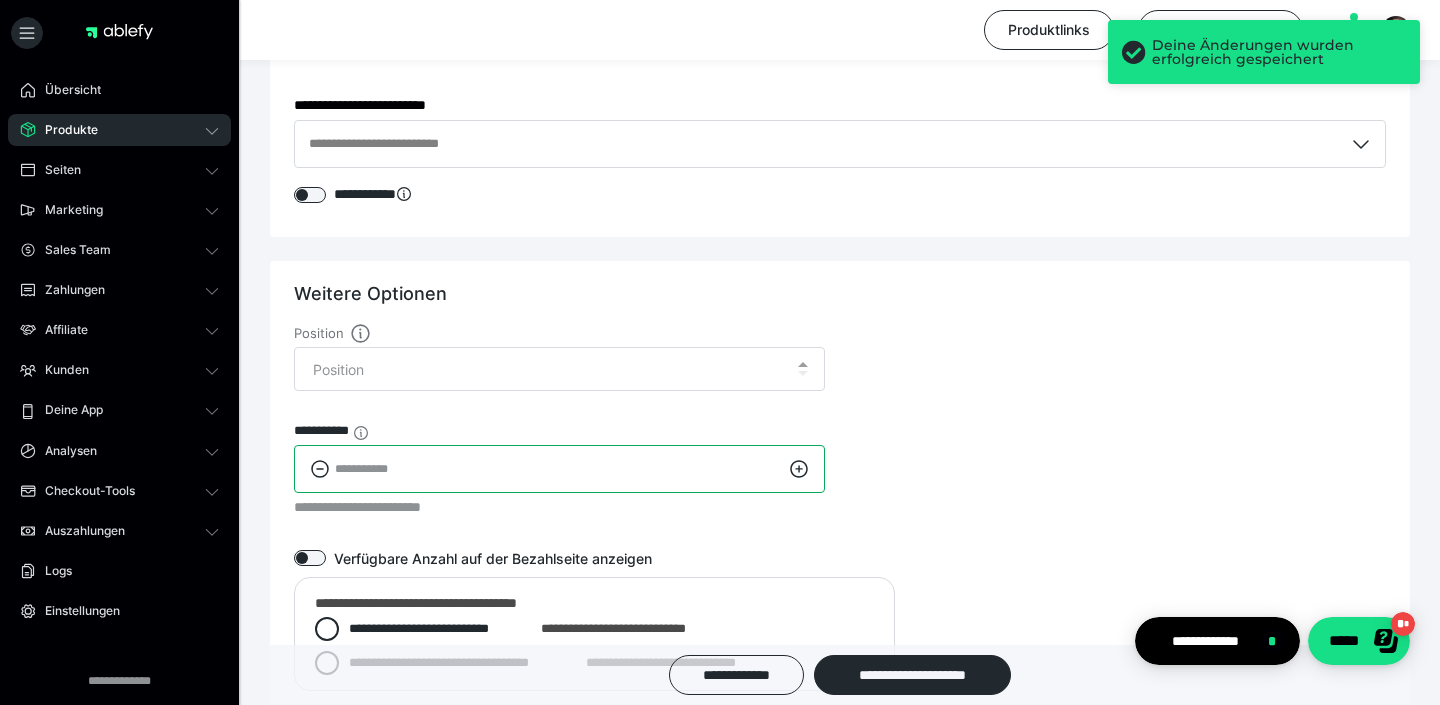 click at bounding box center (559, 469) 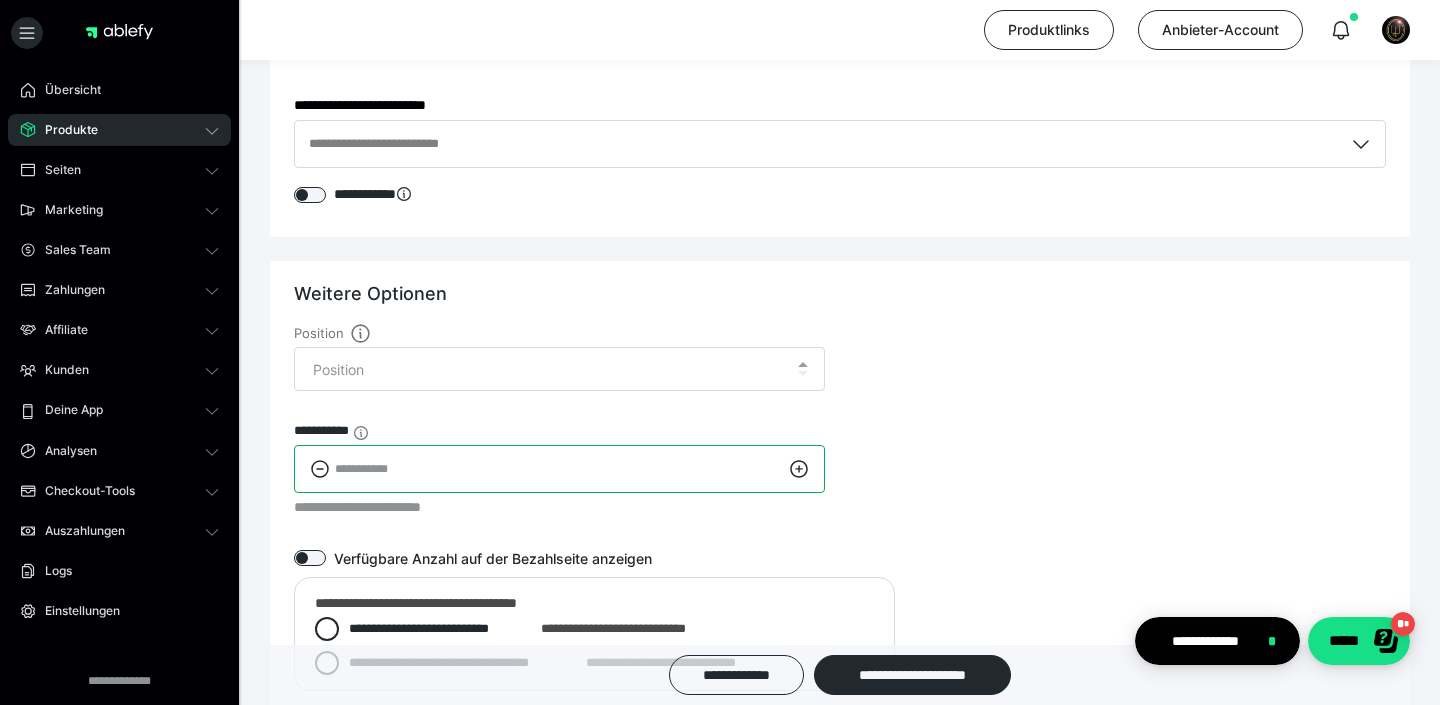 scroll, scrollTop: 2350, scrollLeft: 0, axis: vertical 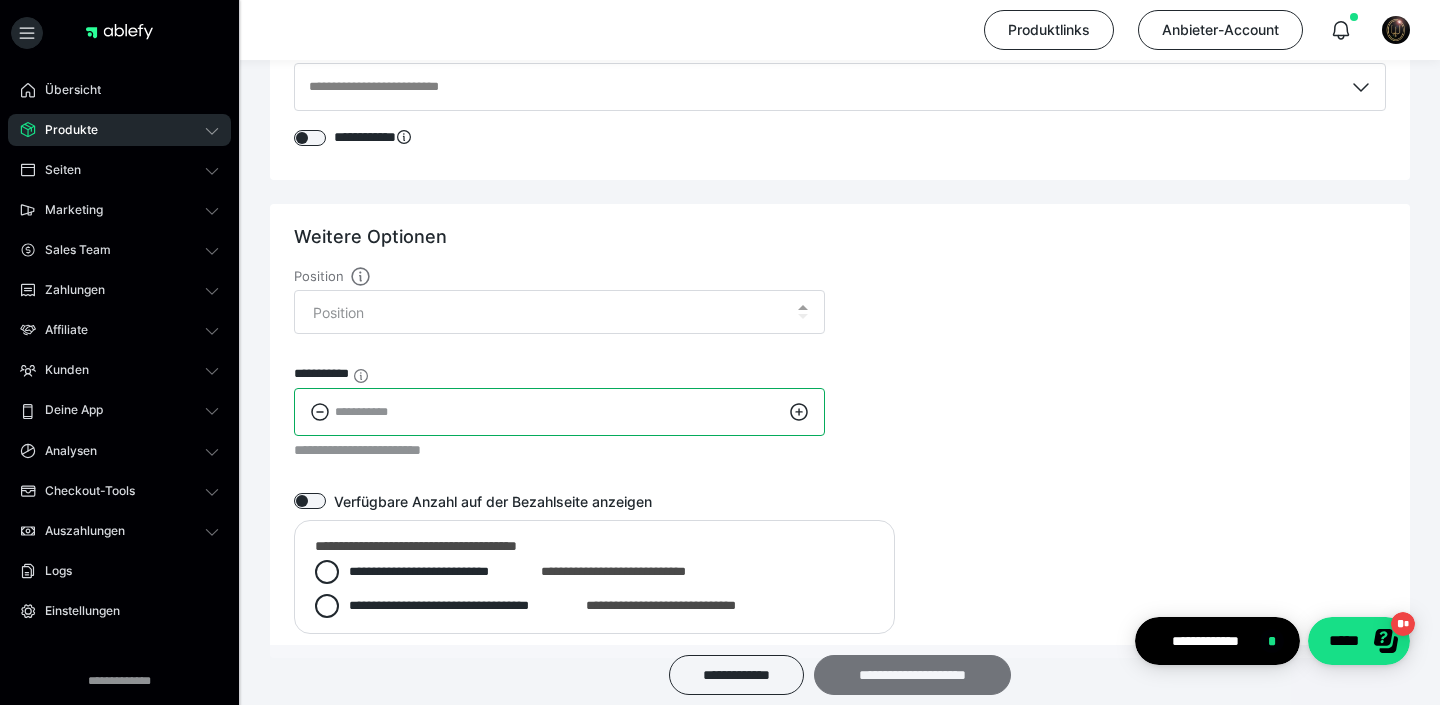 type on "***" 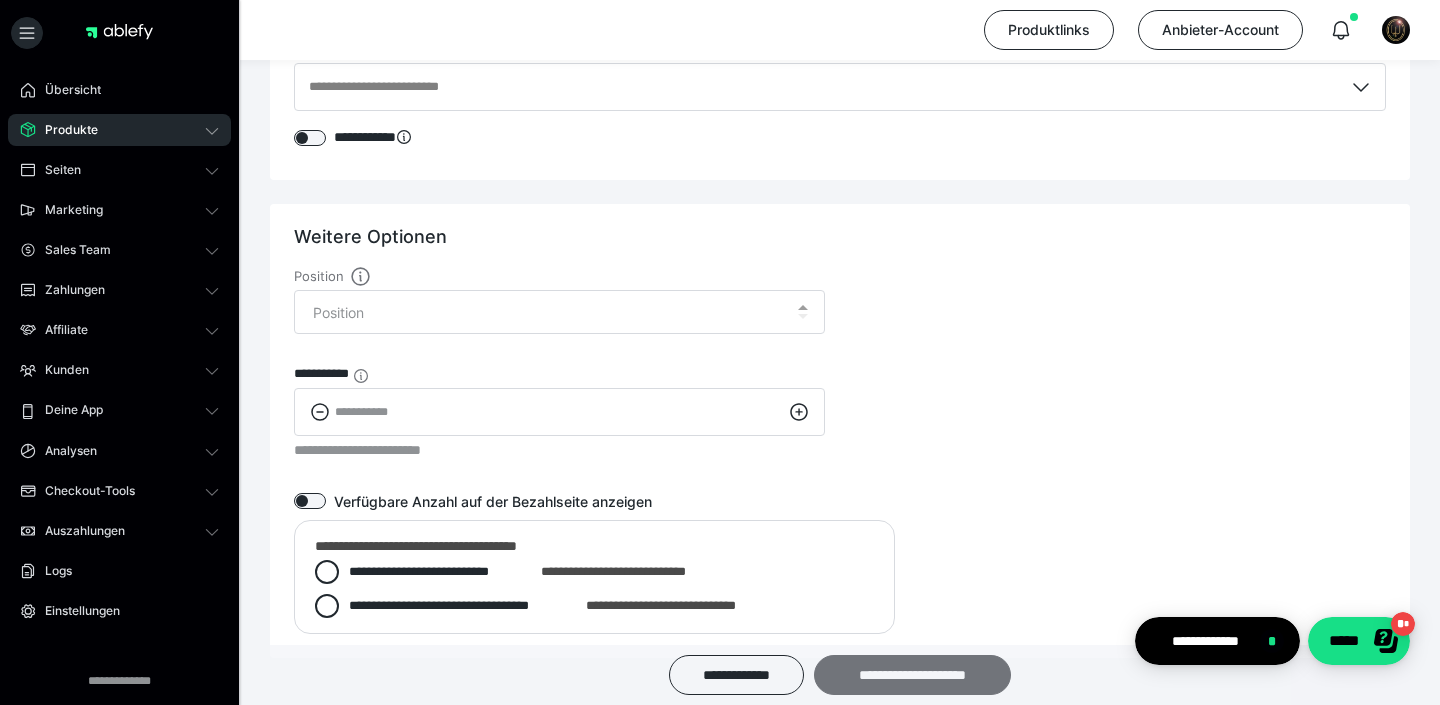click on "**********" at bounding box center [912, 675] 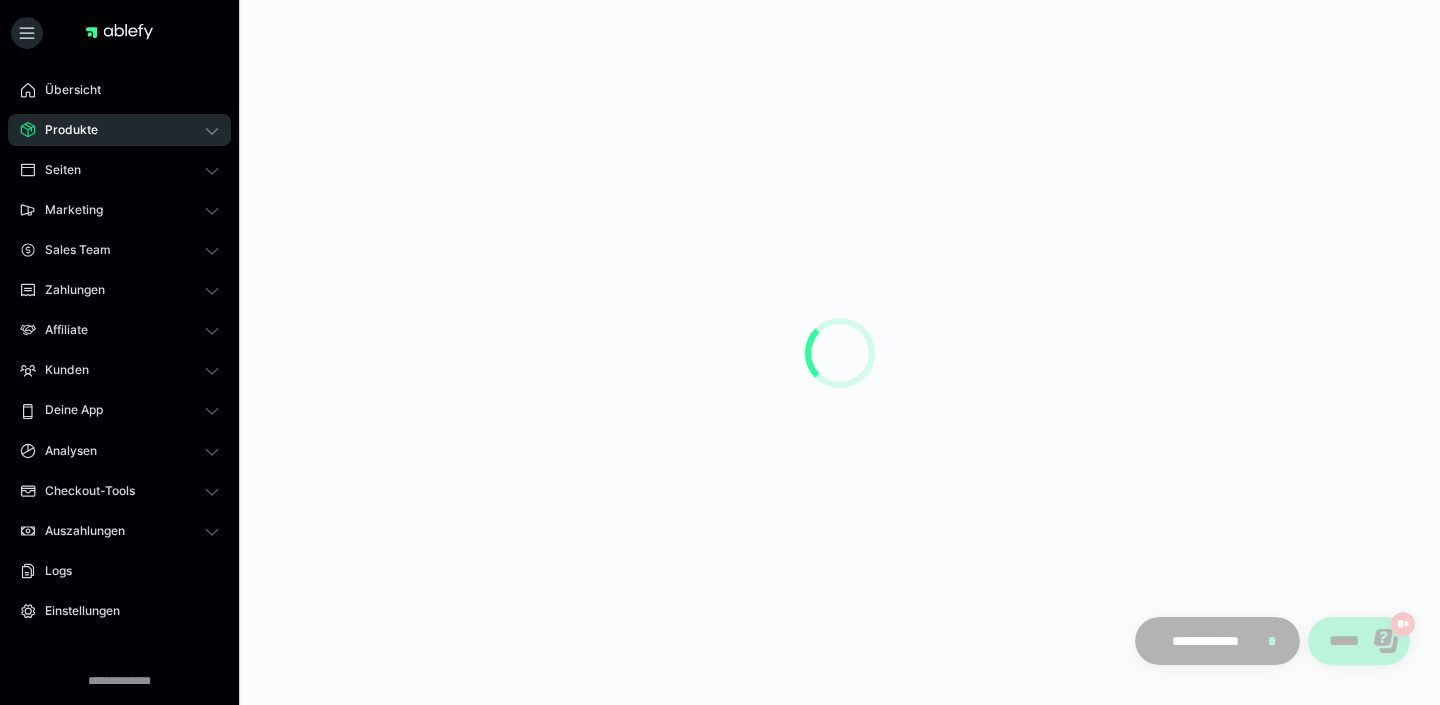 scroll, scrollTop: 0, scrollLeft: 0, axis: both 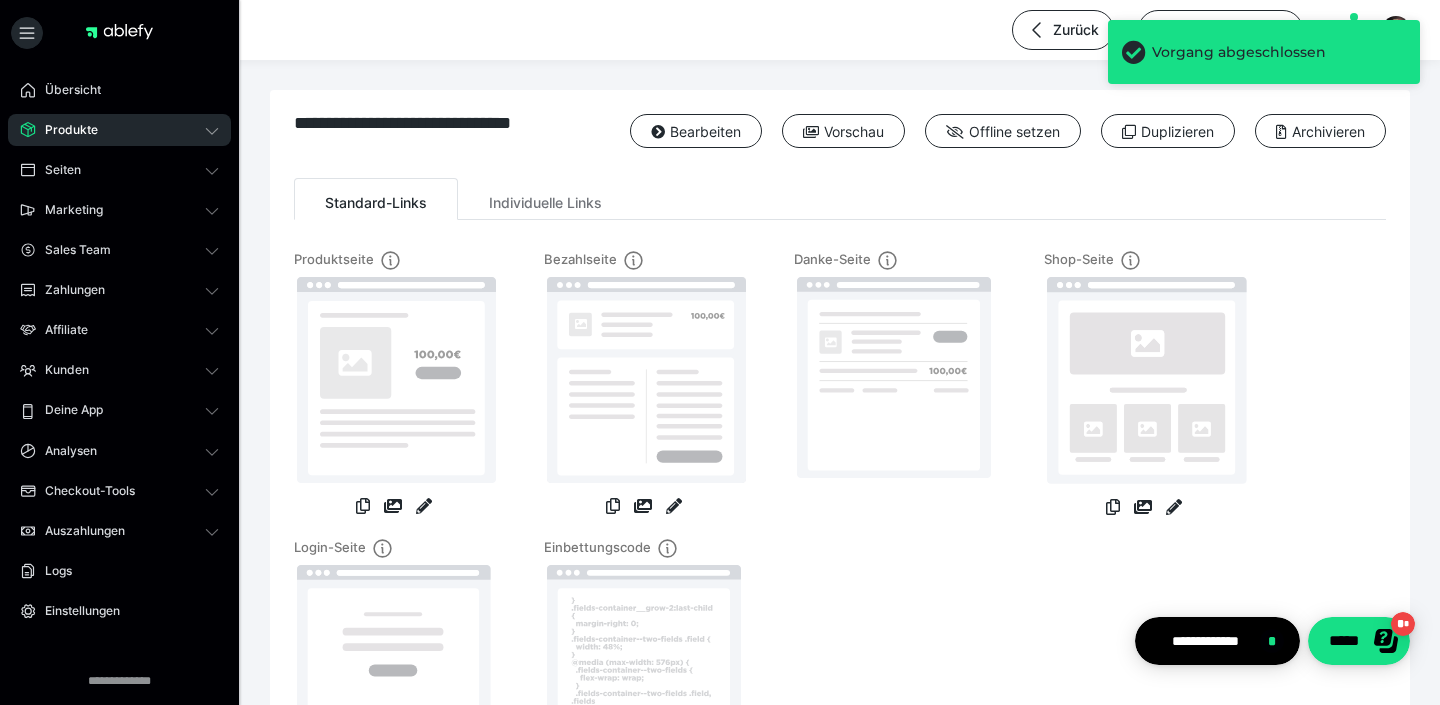 click on "Produkte" at bounding box center (64, 130) 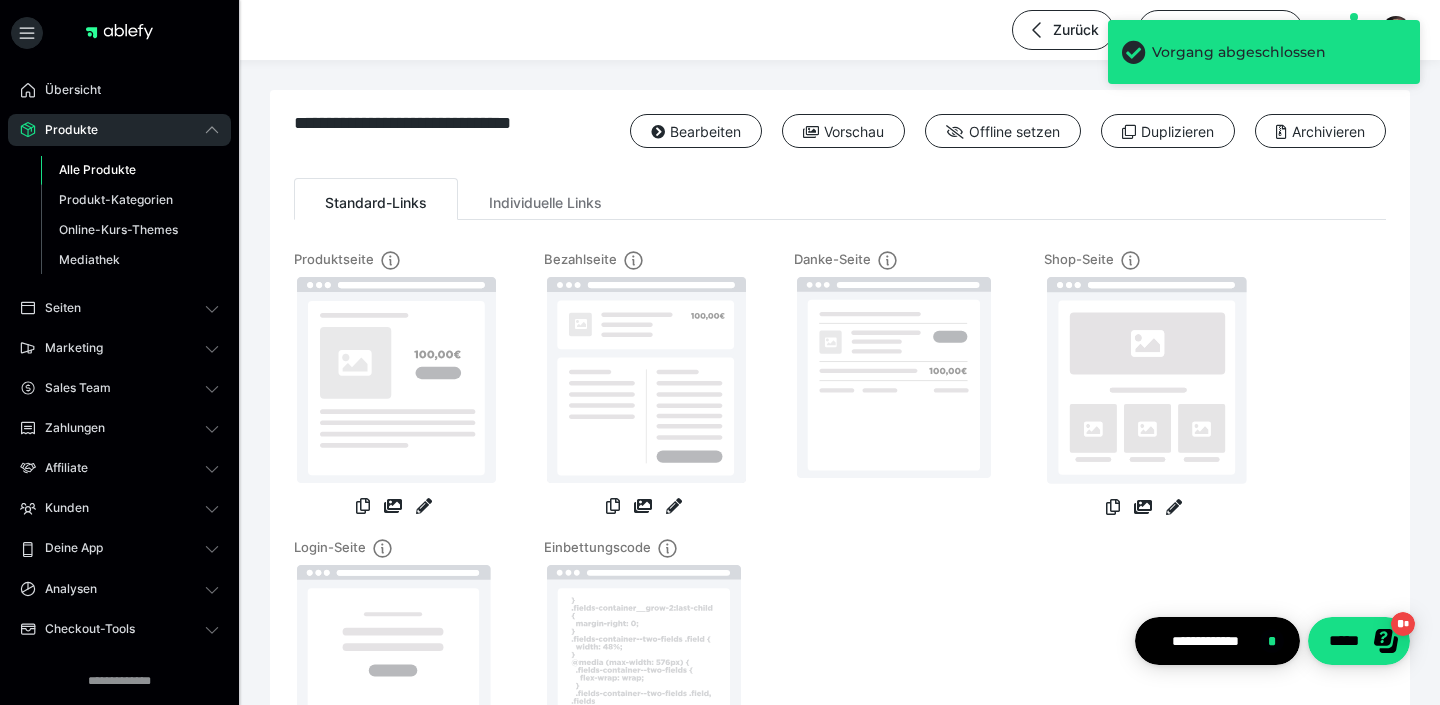 click on "Alle Produkte" at bounding box center [97, 169] 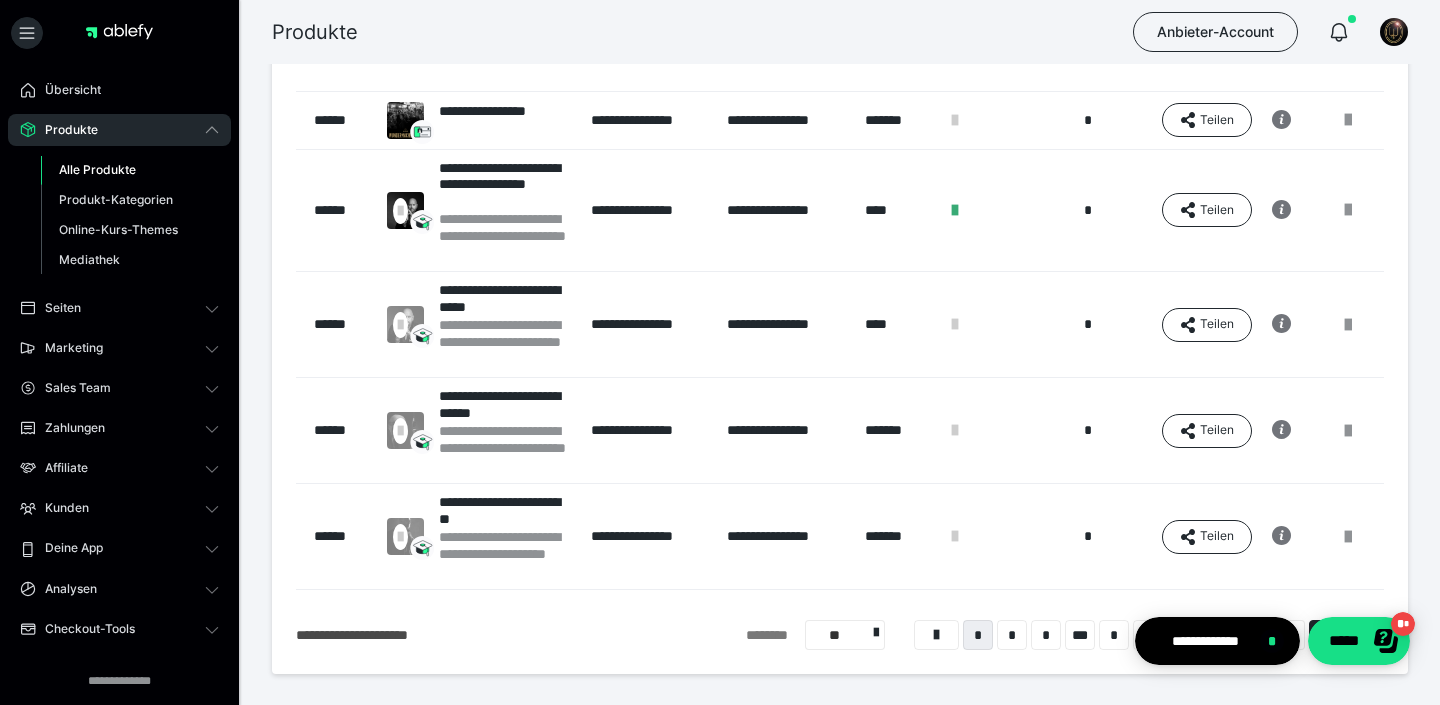 scroll, scrollTop: 675, scrollLeft: 0, axis: vertical 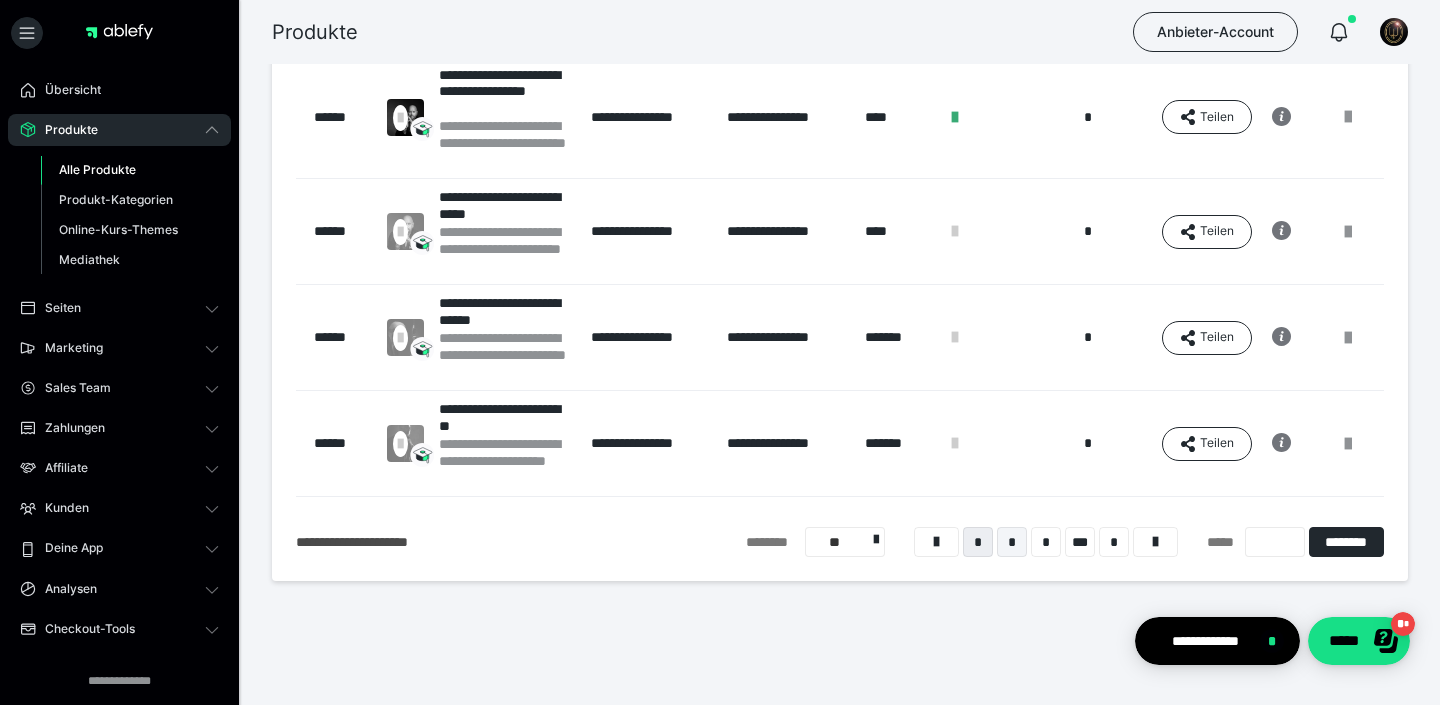 click on "*" at bounding box center (1012, 542) 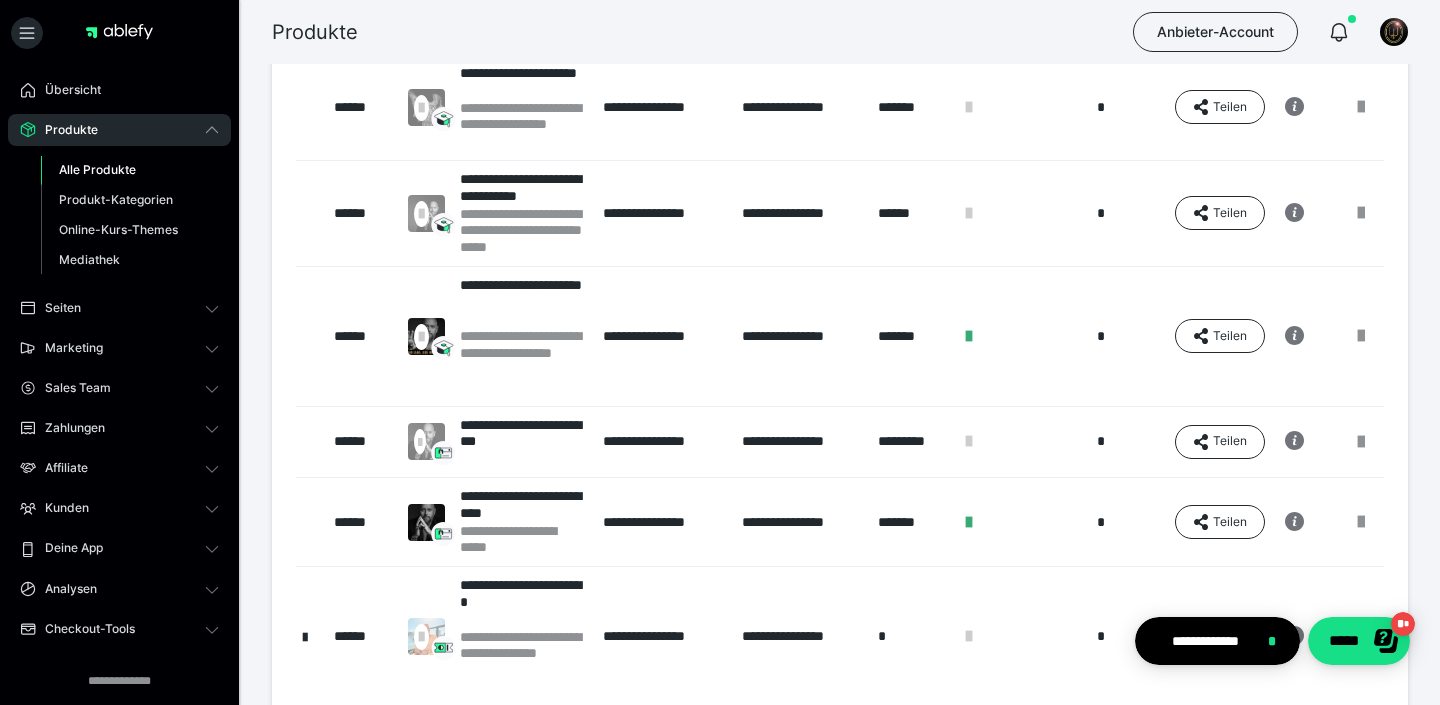 scroll, scrollTop: 197, scrollLeft: 0, axis: vertical 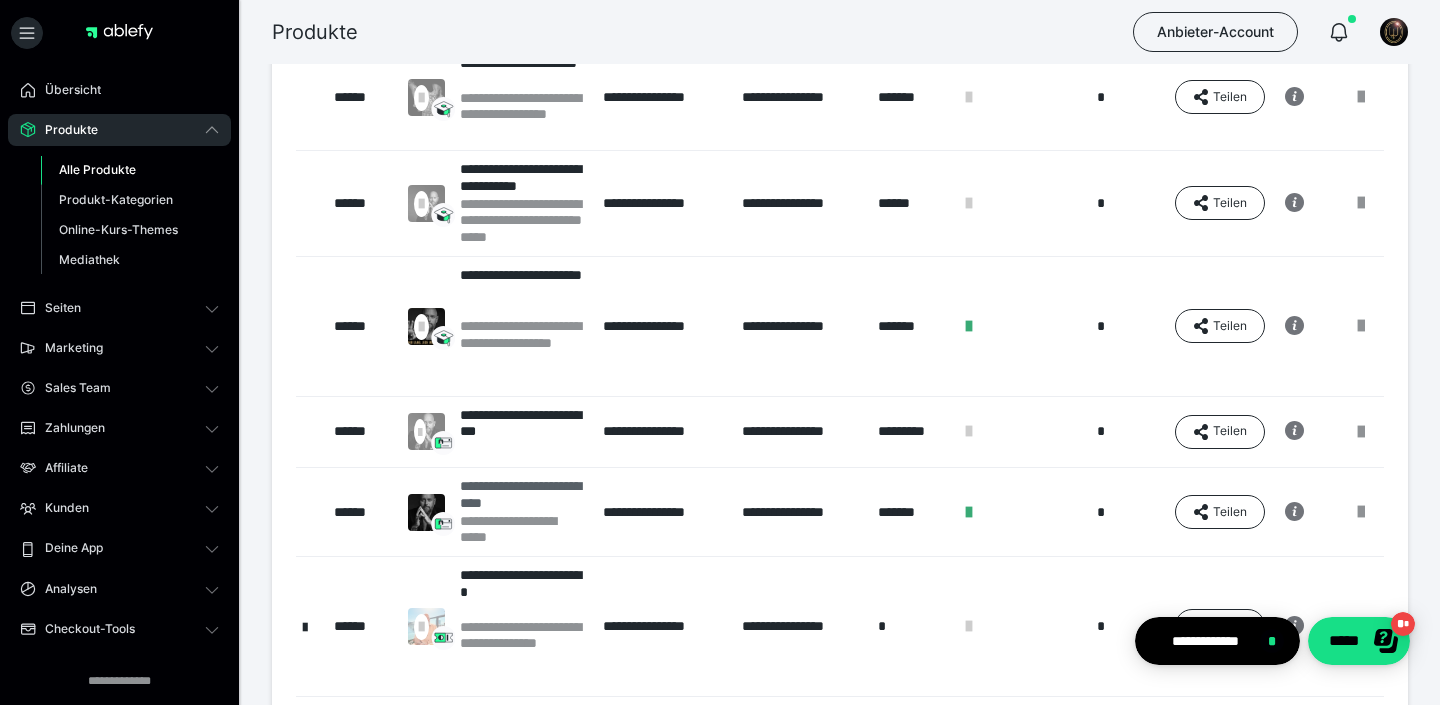 click on "**********" at bounding box center (521, 495) 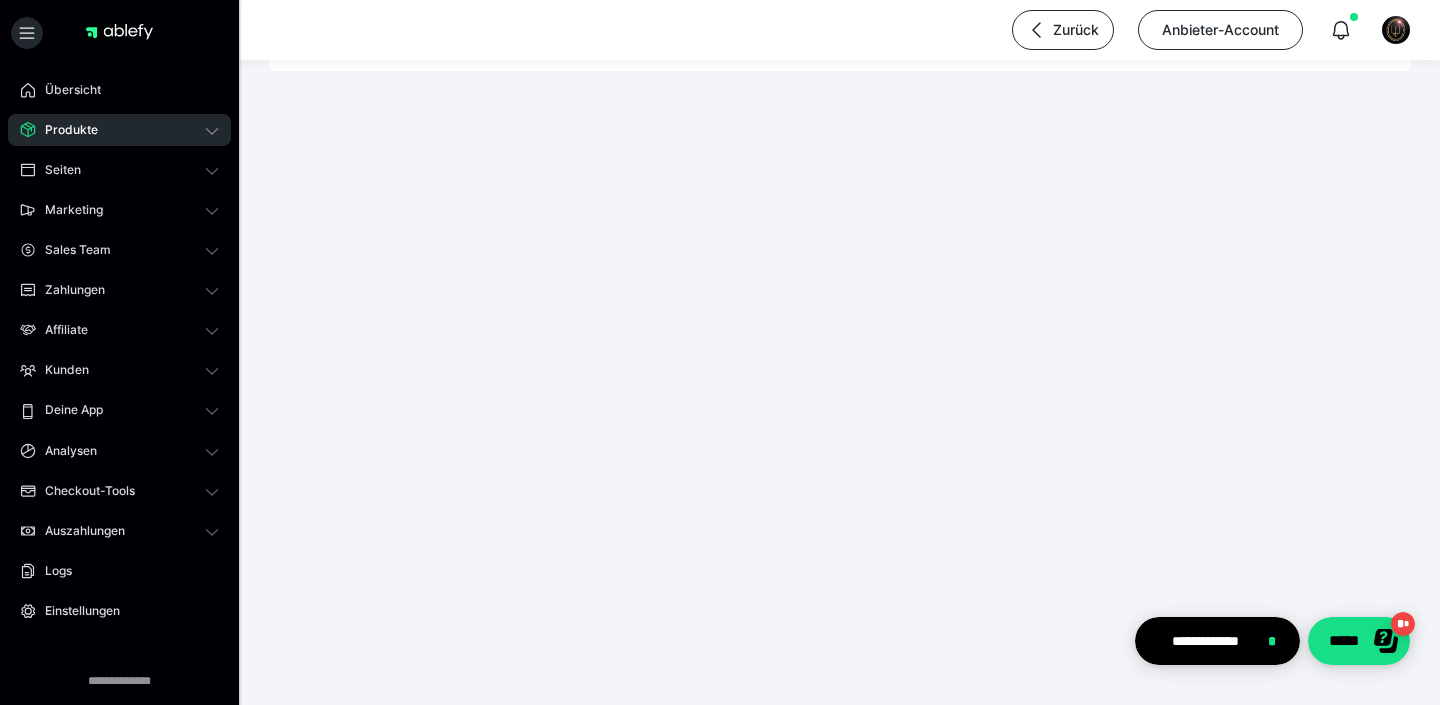 scroll, scrollTop: 0, scrollLeft: 0, axis: both 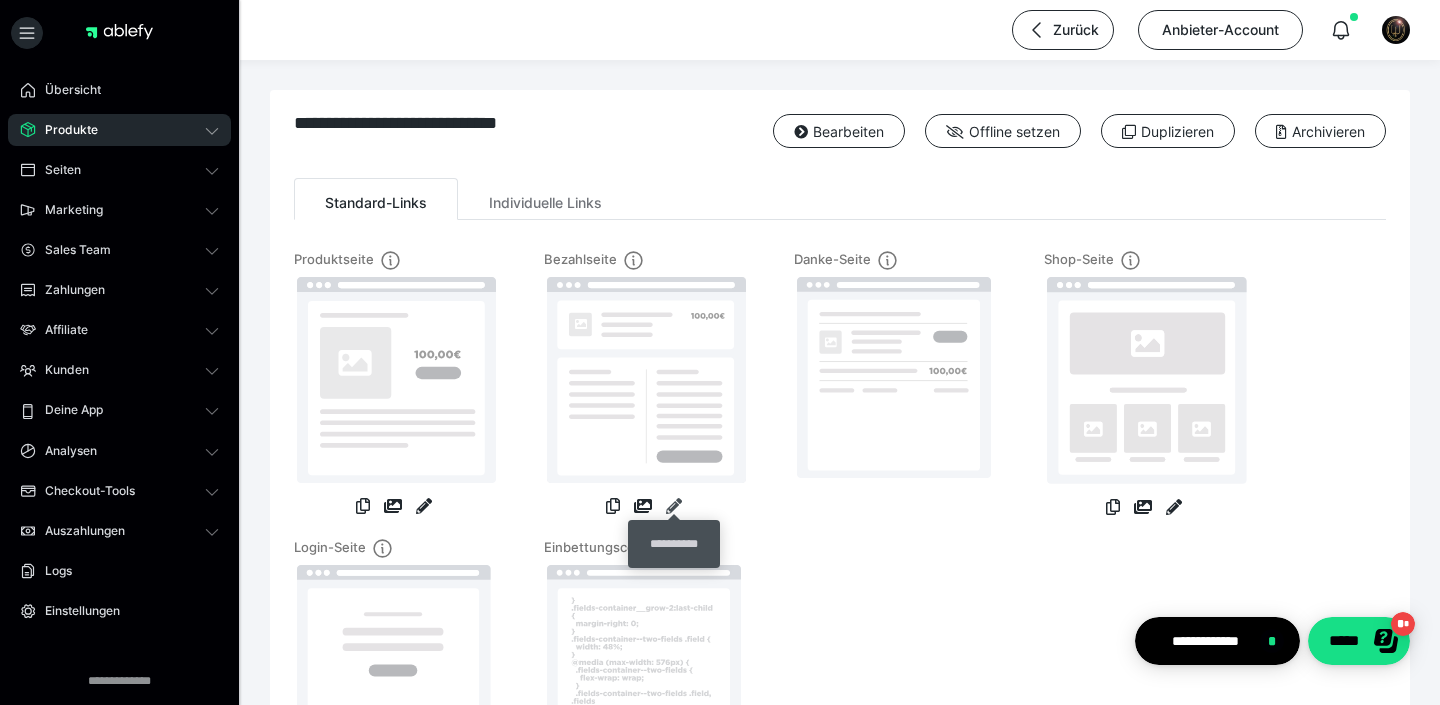click at bounding box center [674, 506] 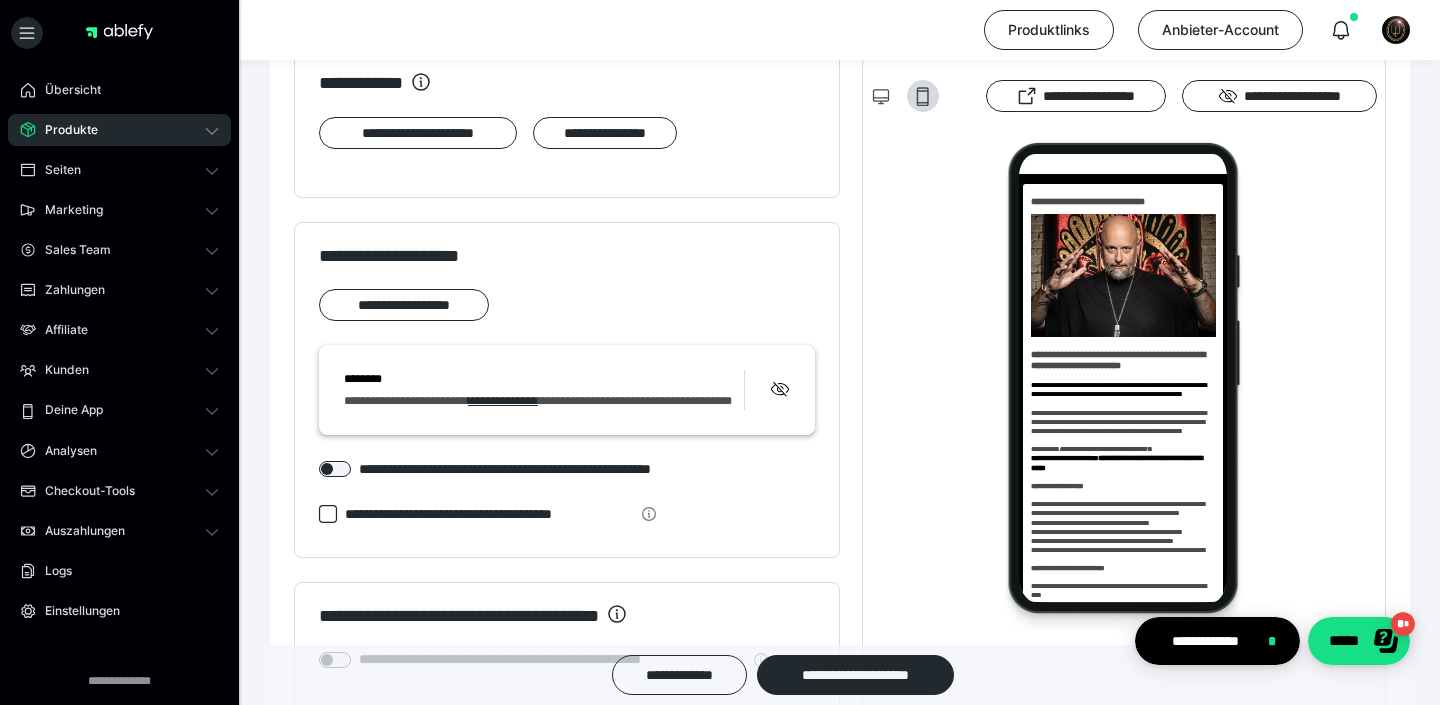 scroll, scrollTop: 0, scrollLeft: 0, axis: both 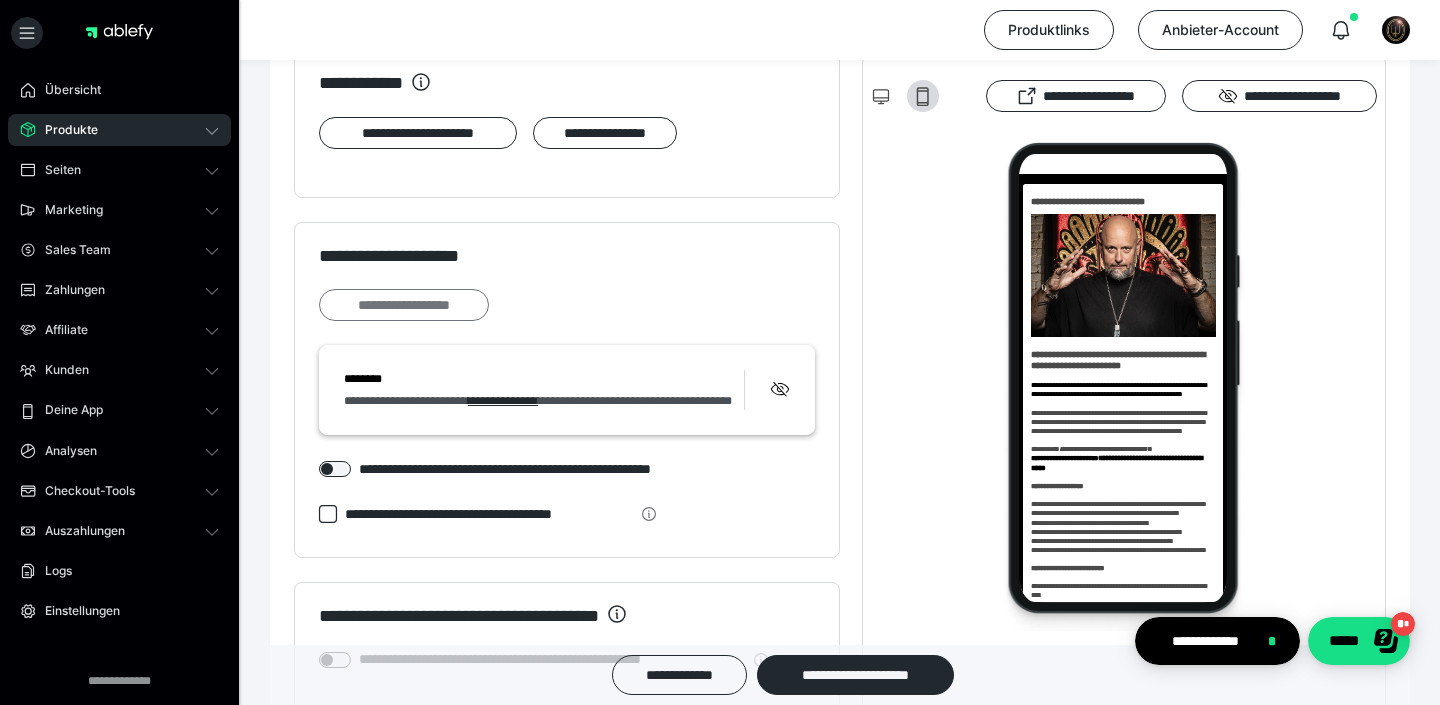 click on "**********" at bounding box center (404, 305) 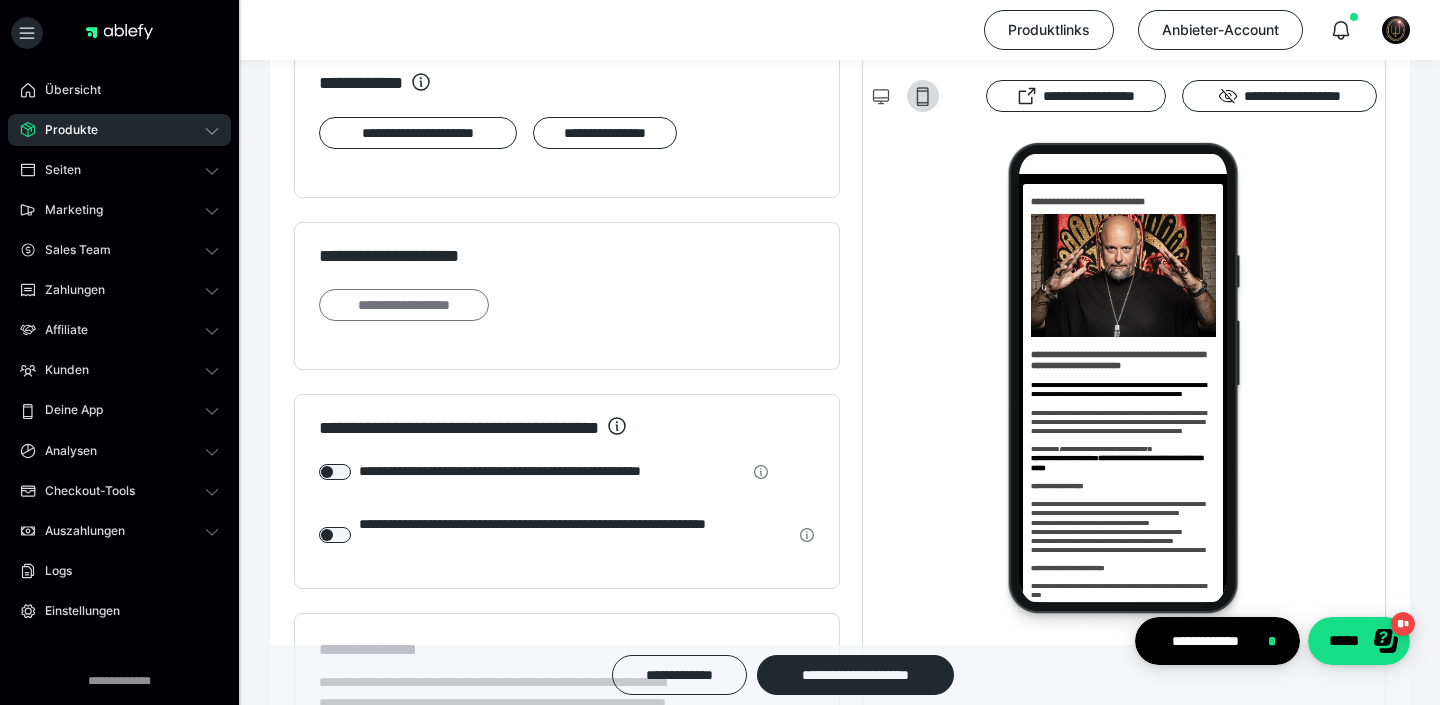 scroll, scrollTop: 0, scrollLeft: 0, axis: both 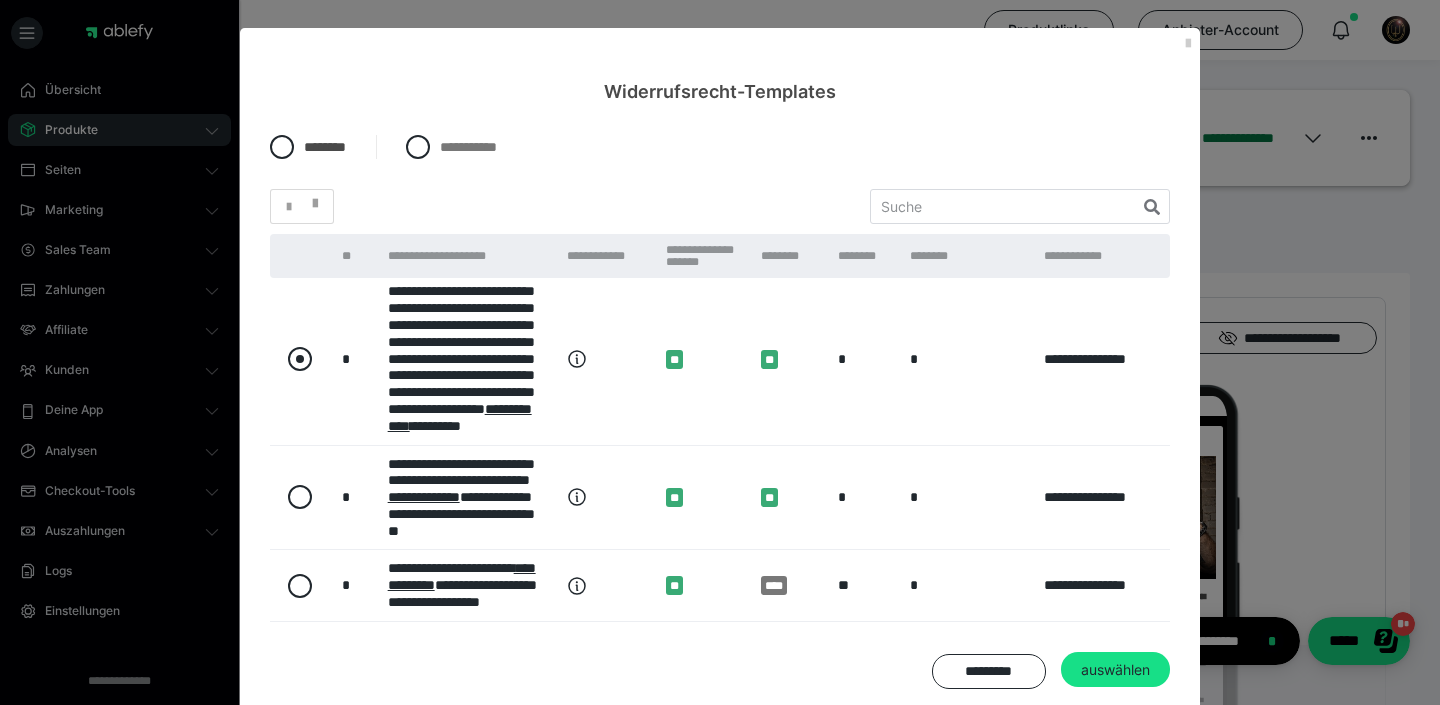 click at bounding box center [300, 359] 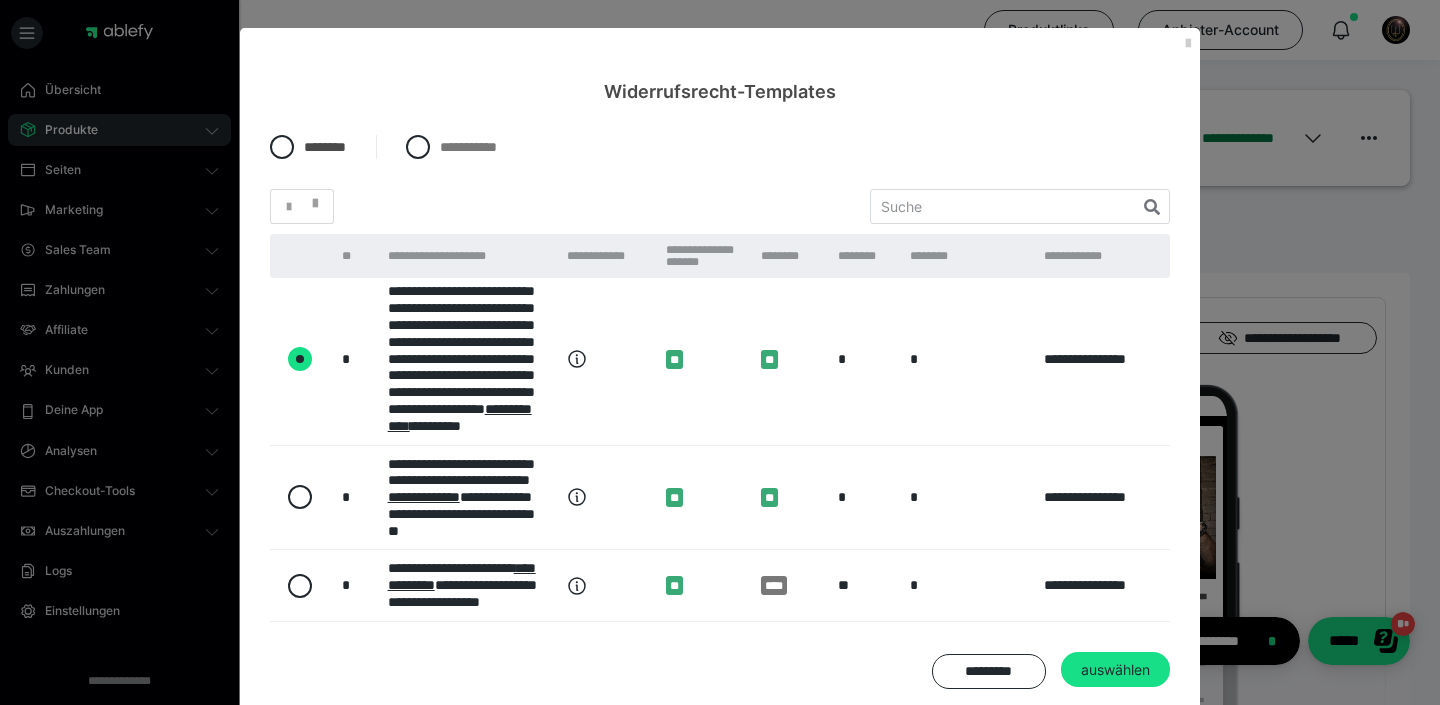 radio on "****" 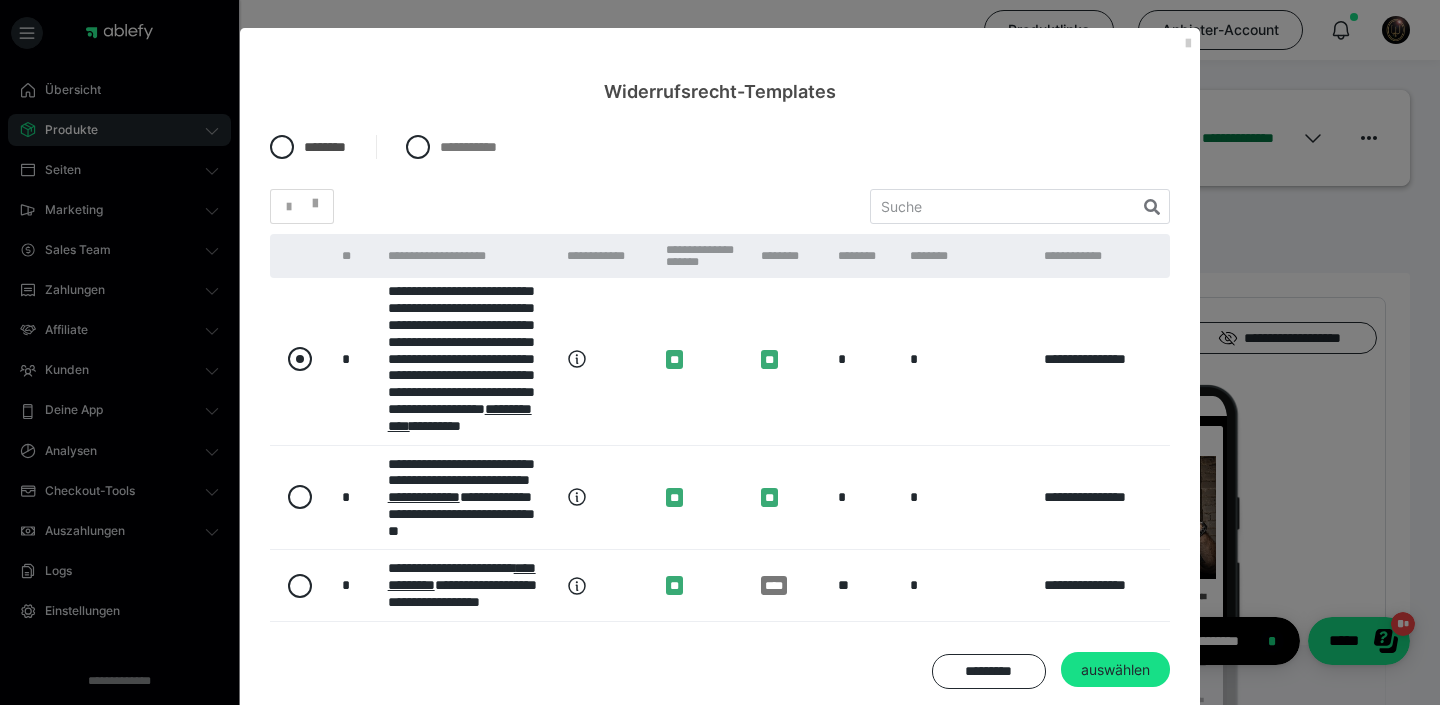 radio on "*****" 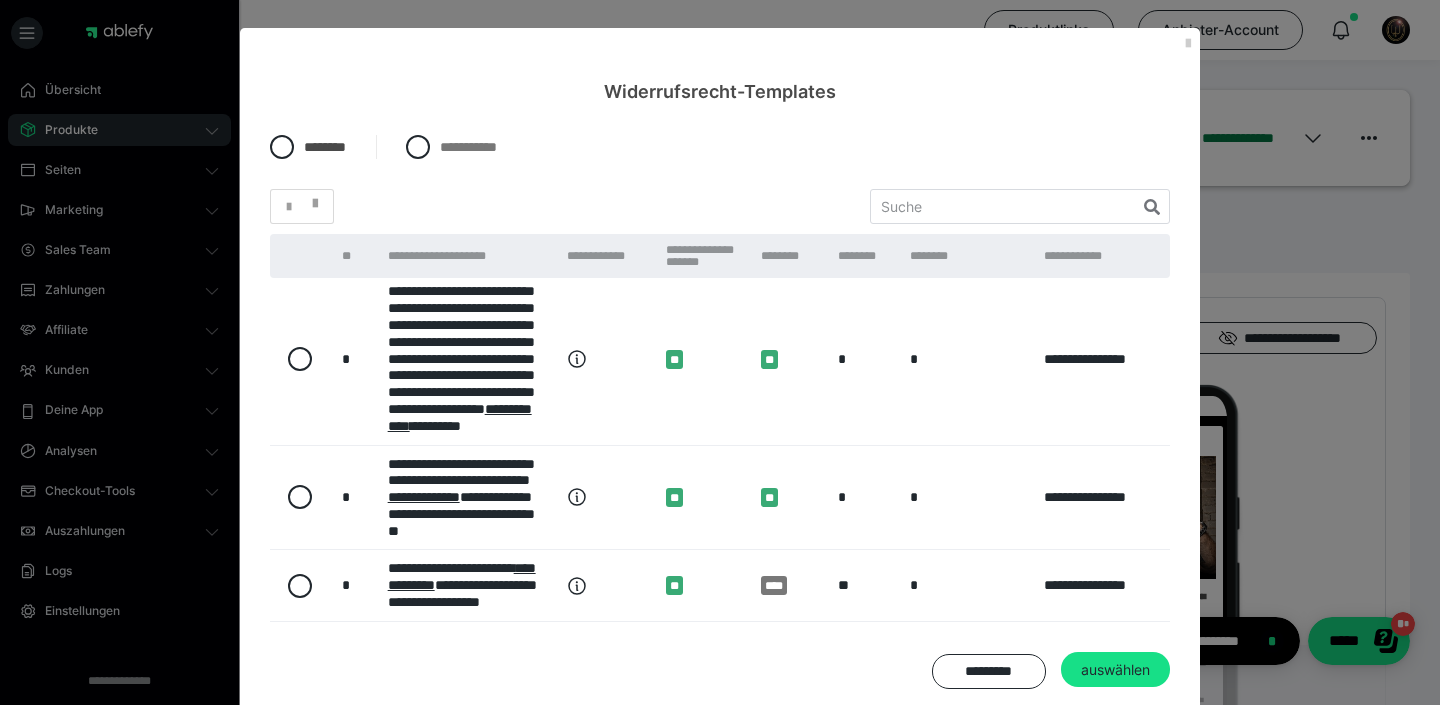 scroll, scrollTop: 999, scrollLeft: 0, axis: vertical 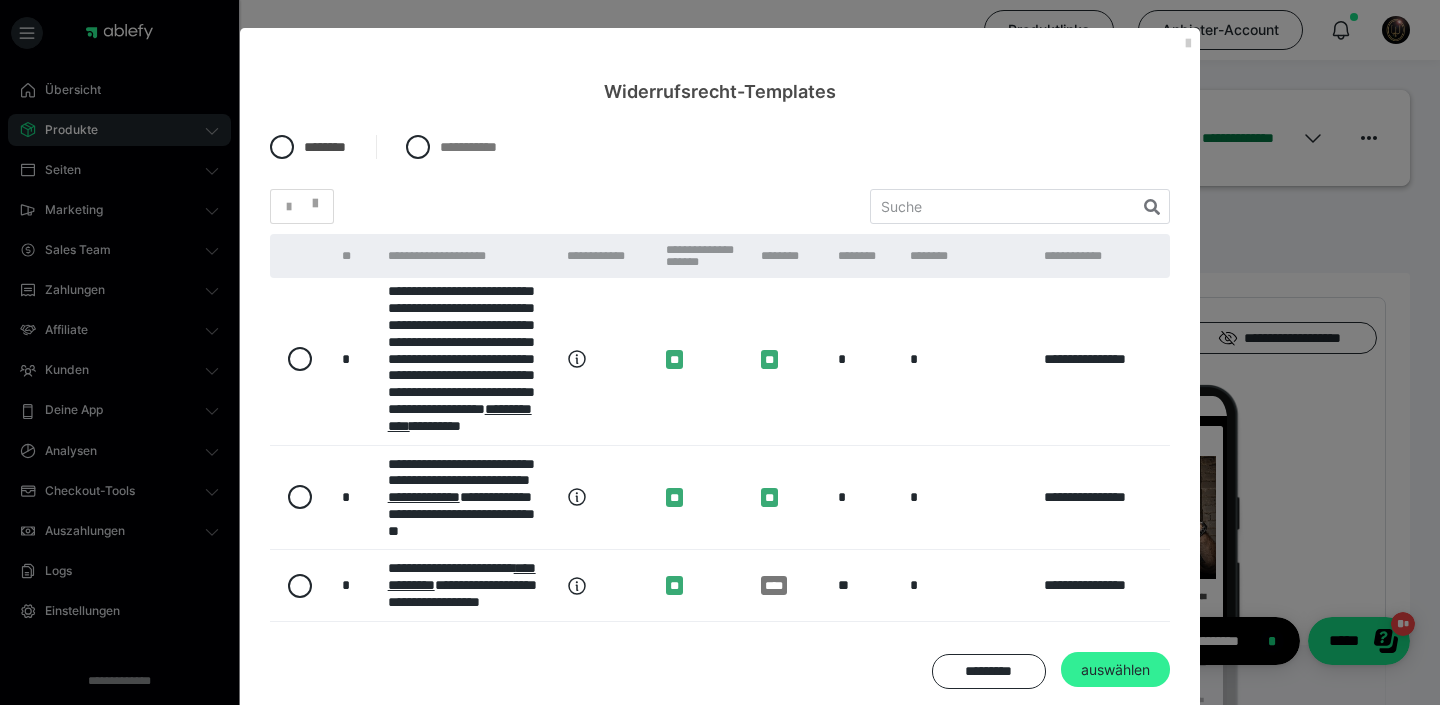 click on "auswählen" at bounding box center (1115, 670) 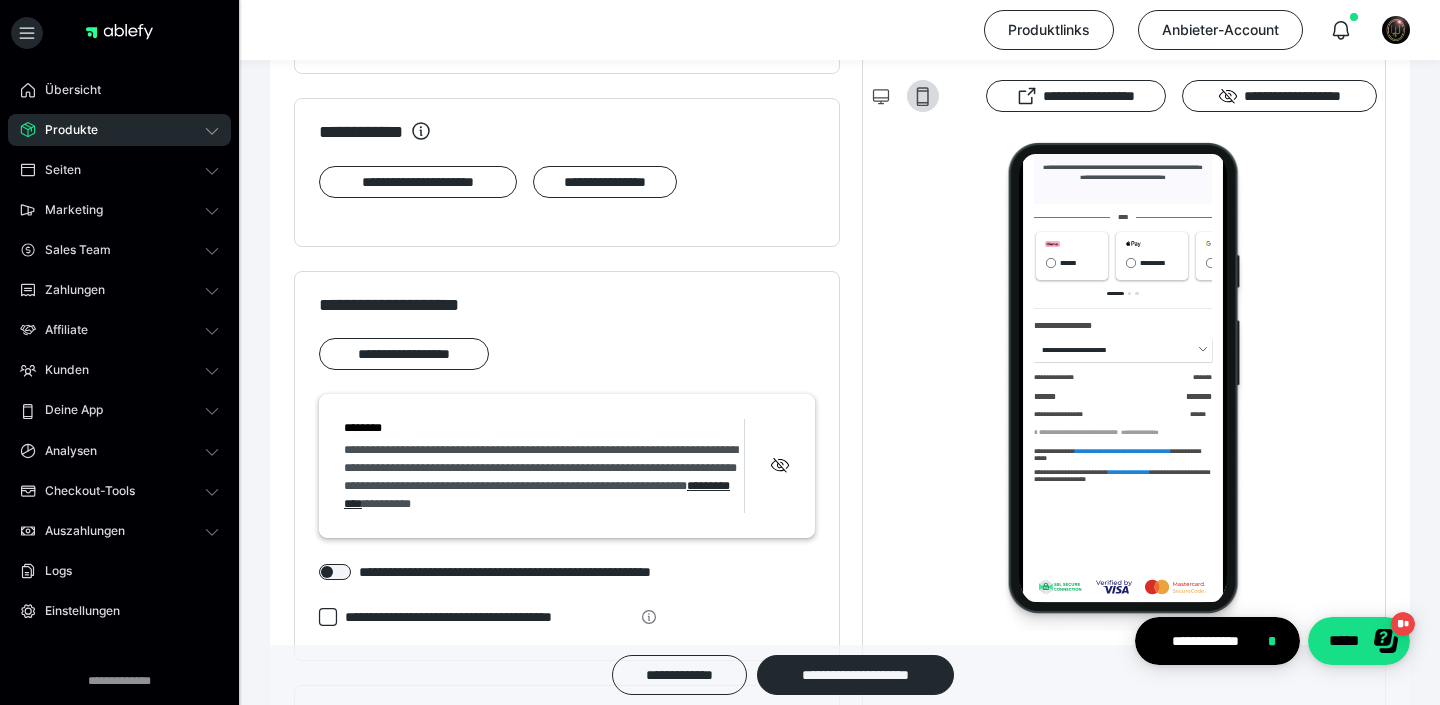 scroll, scrollTop: 908, scrollLeft: 0, axis: vertical 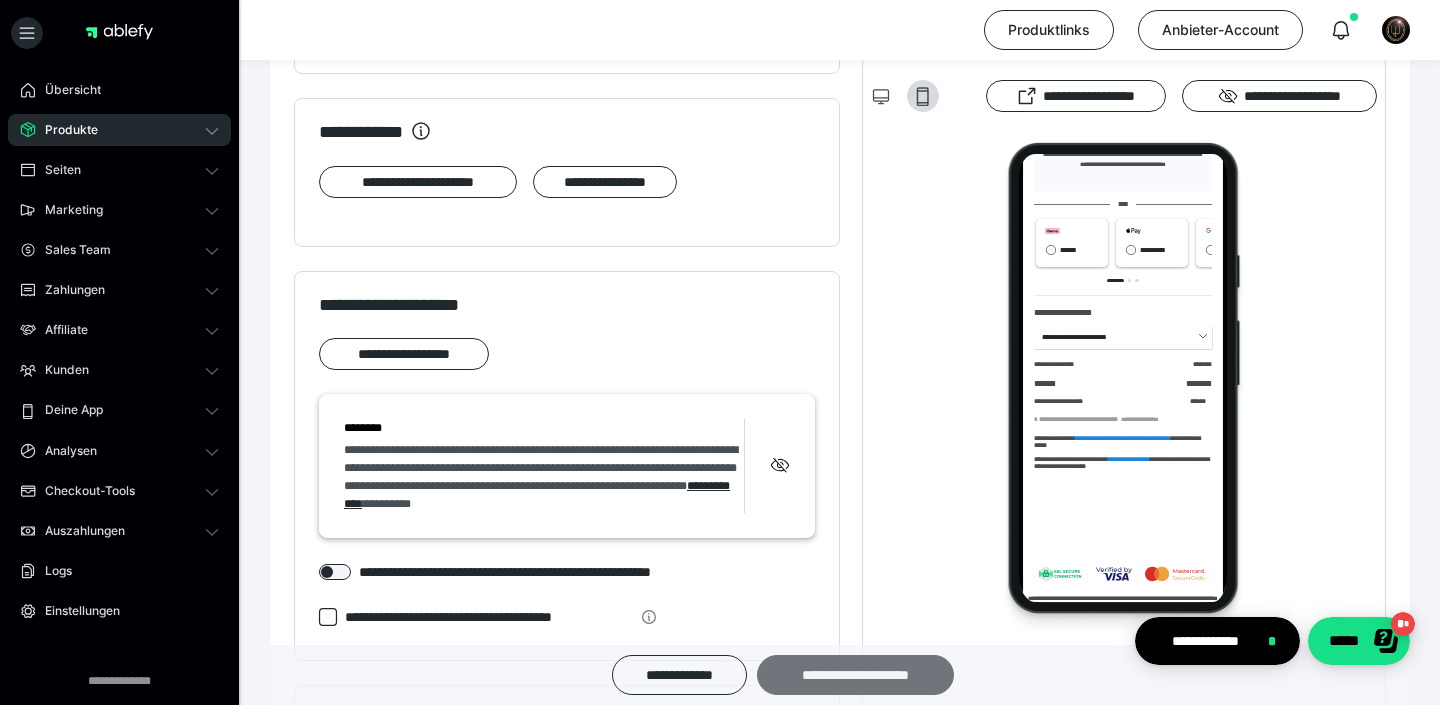 click on "**********" at bounding box center [855, 675] 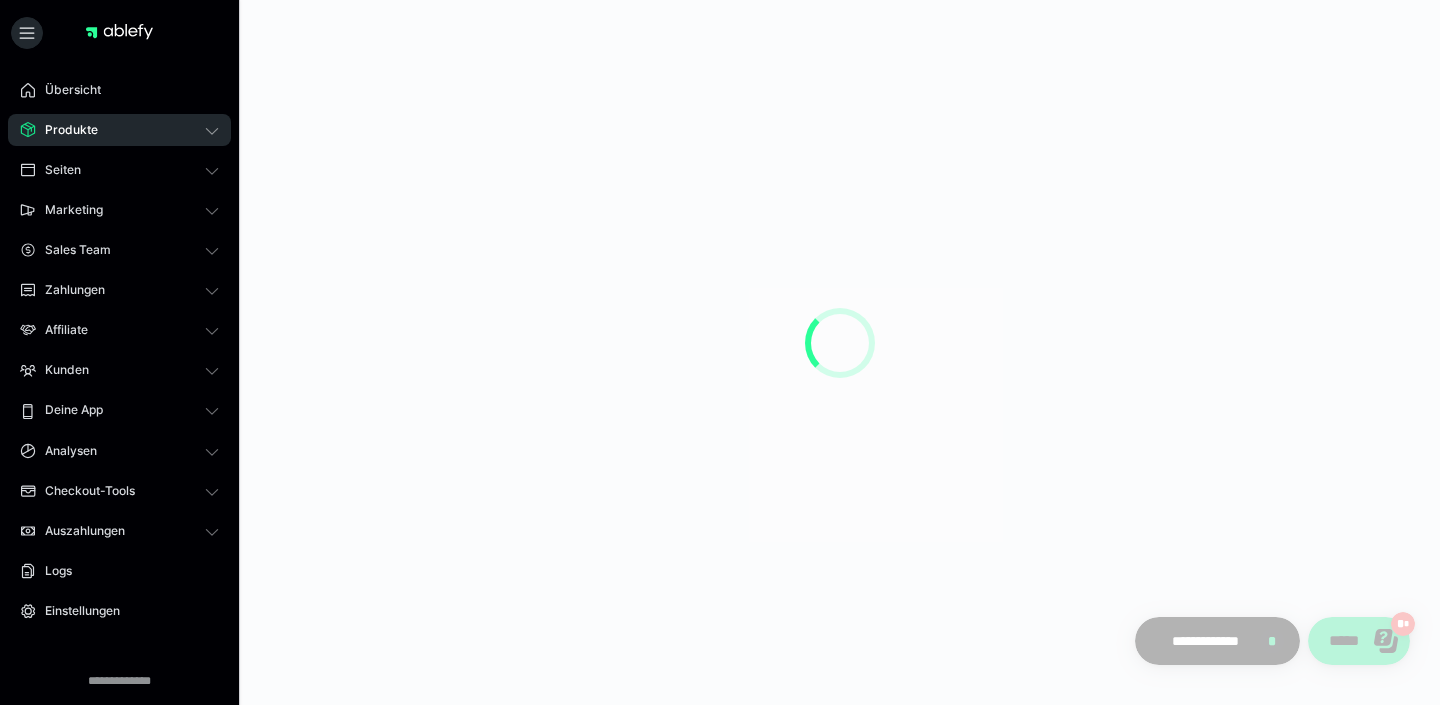 scroll, scrollTop: 0, scrollLeft: 0, axis: both 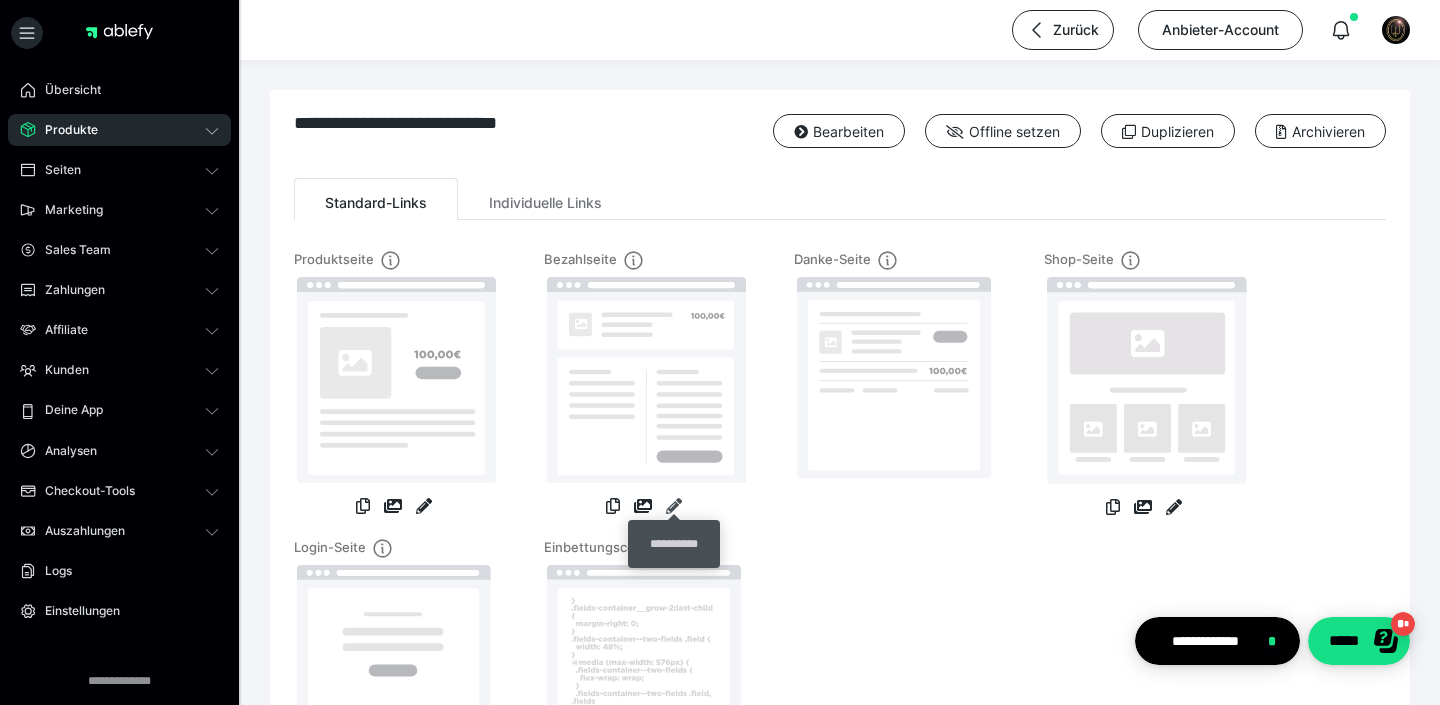 click at bounding box center [674, 506] 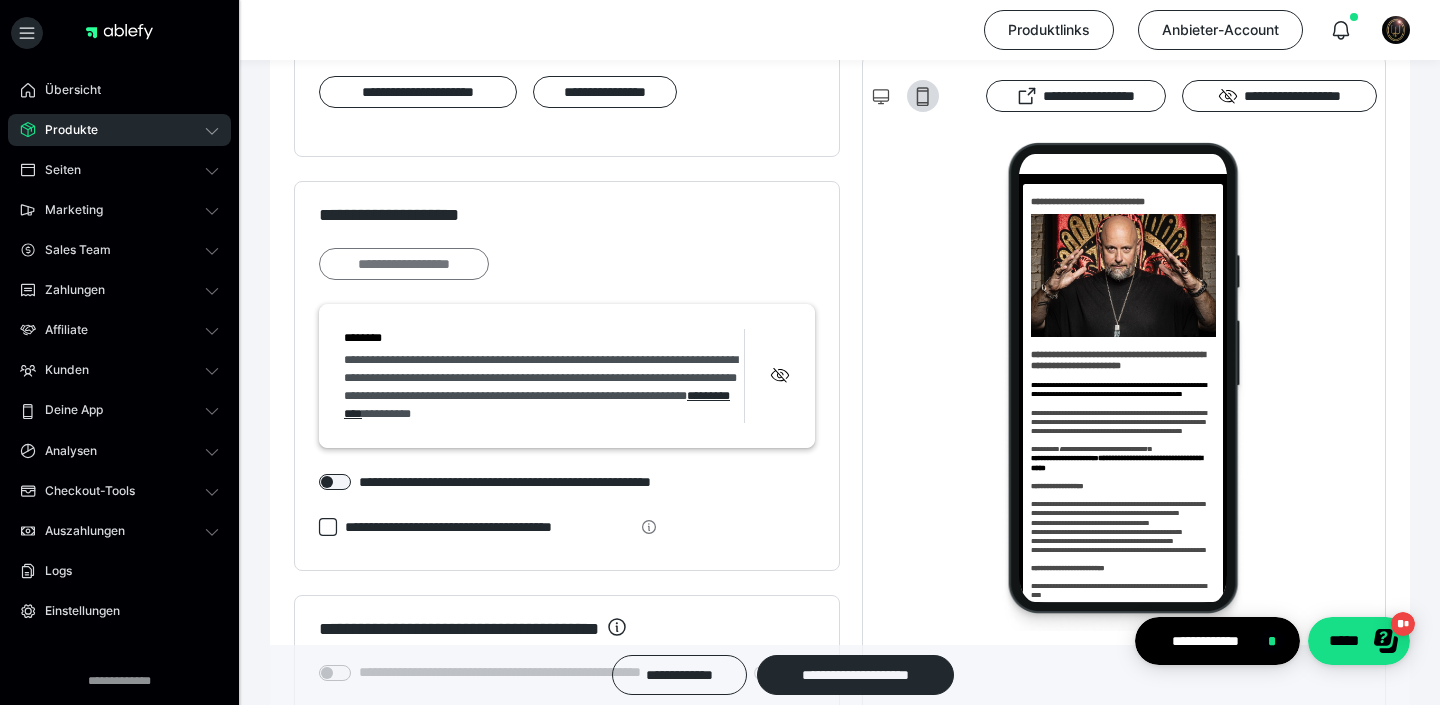 scroll, scrollTop: 0, scrollLeft: 0, axis: both 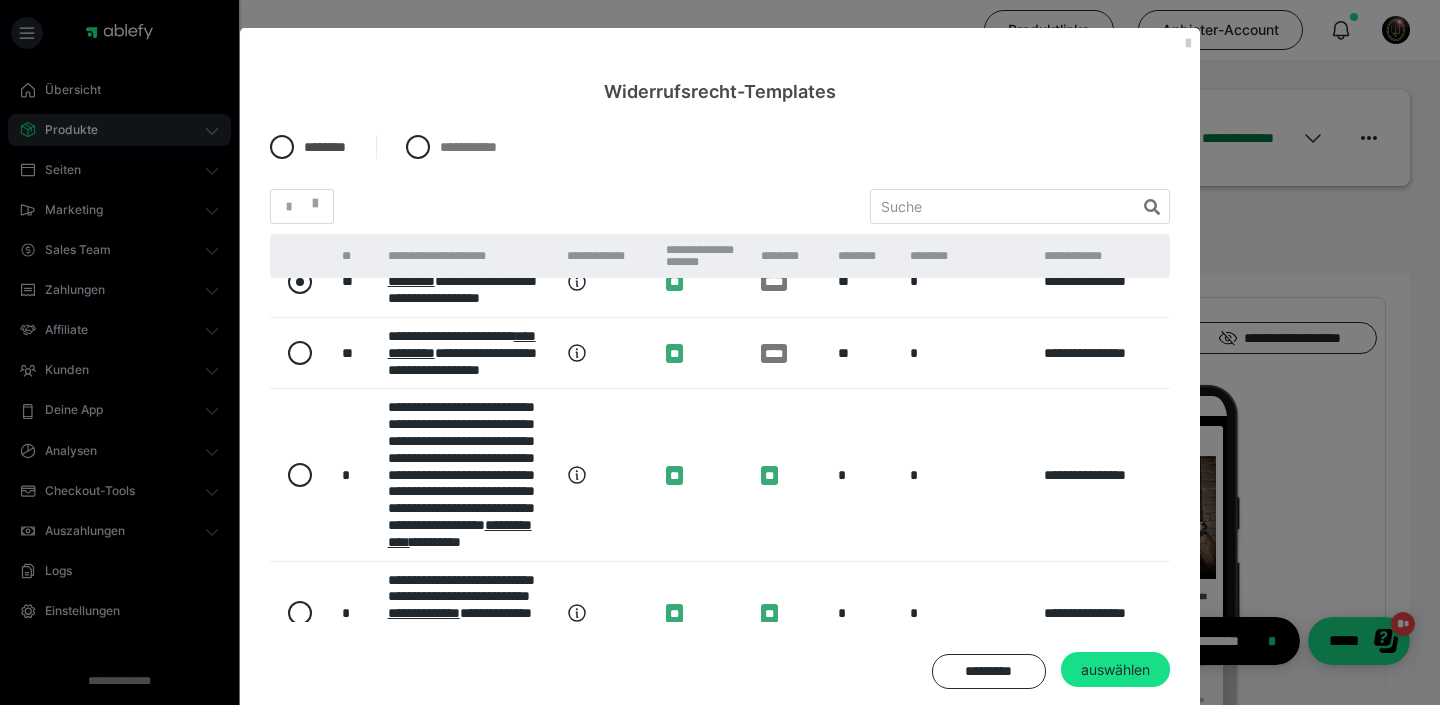 click at bounding box center [300, 282] 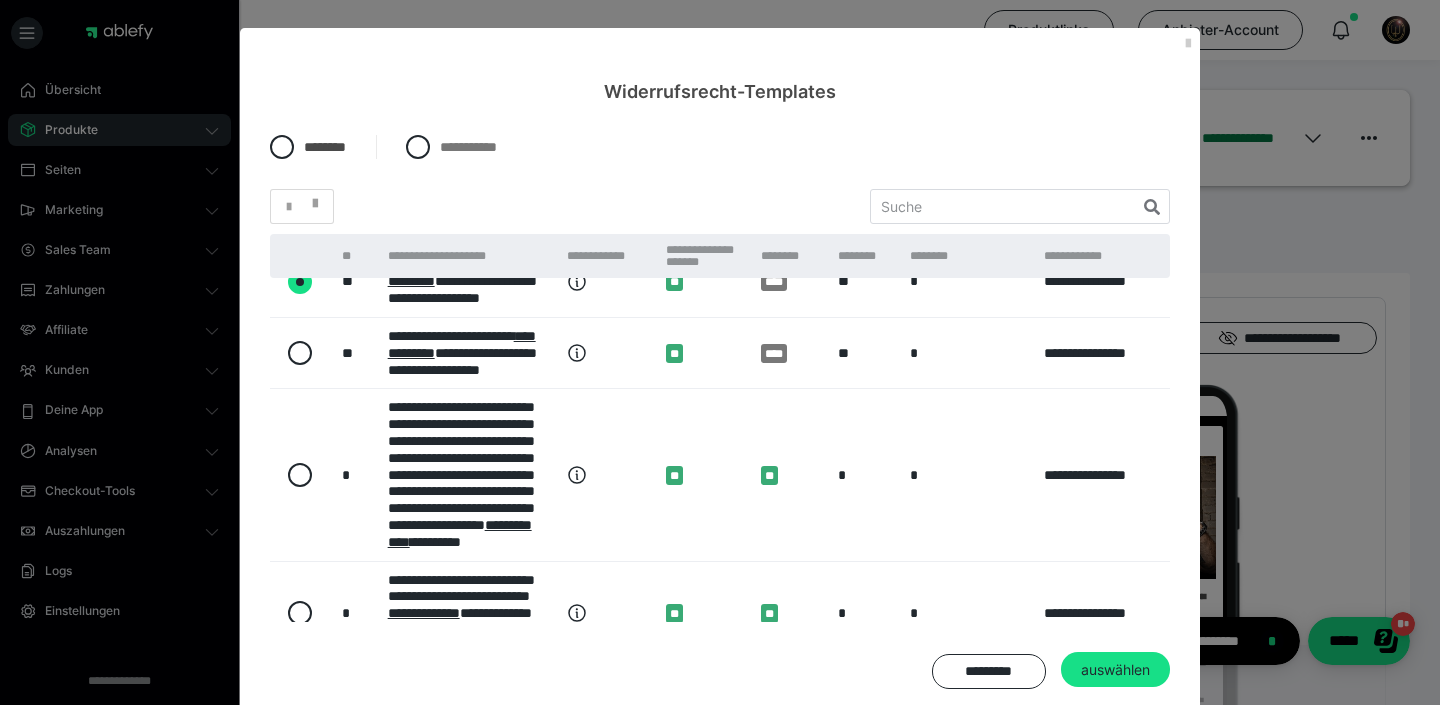 radio on "****" 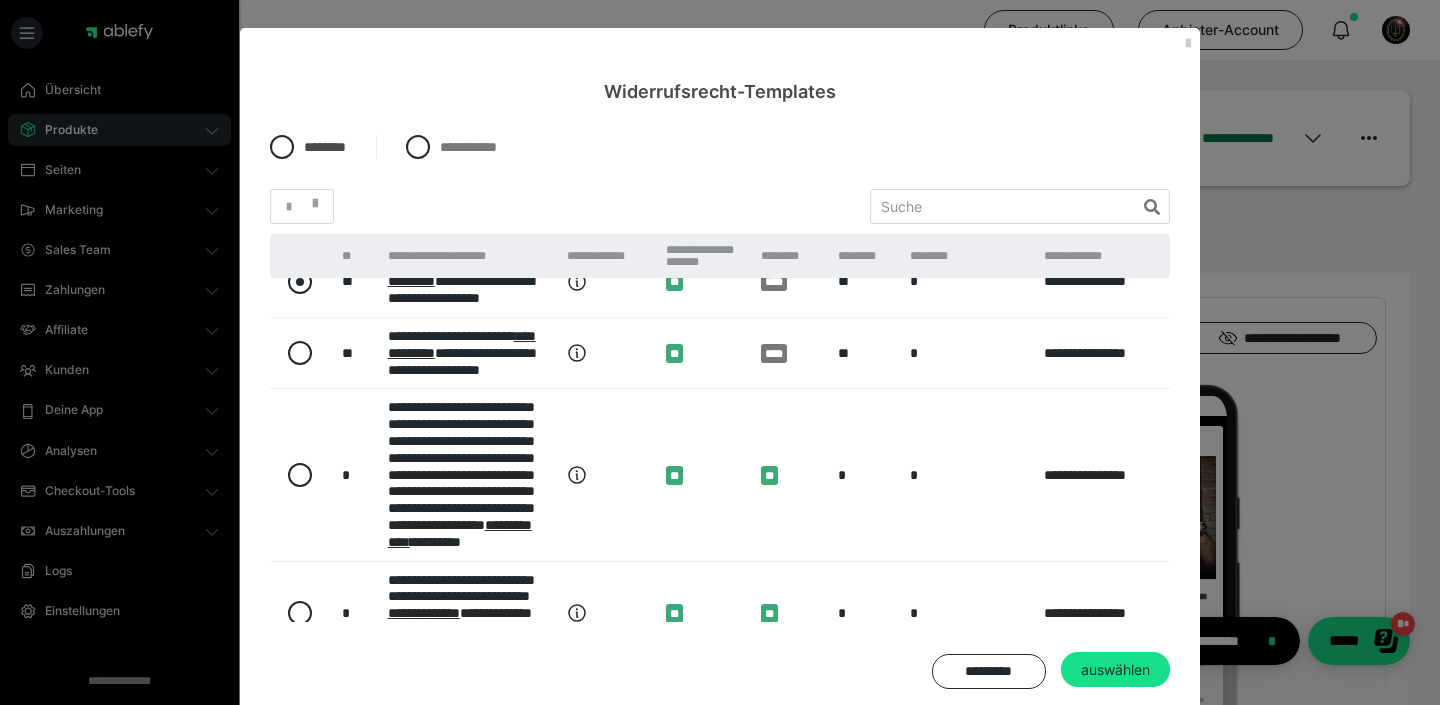radio on "*****" 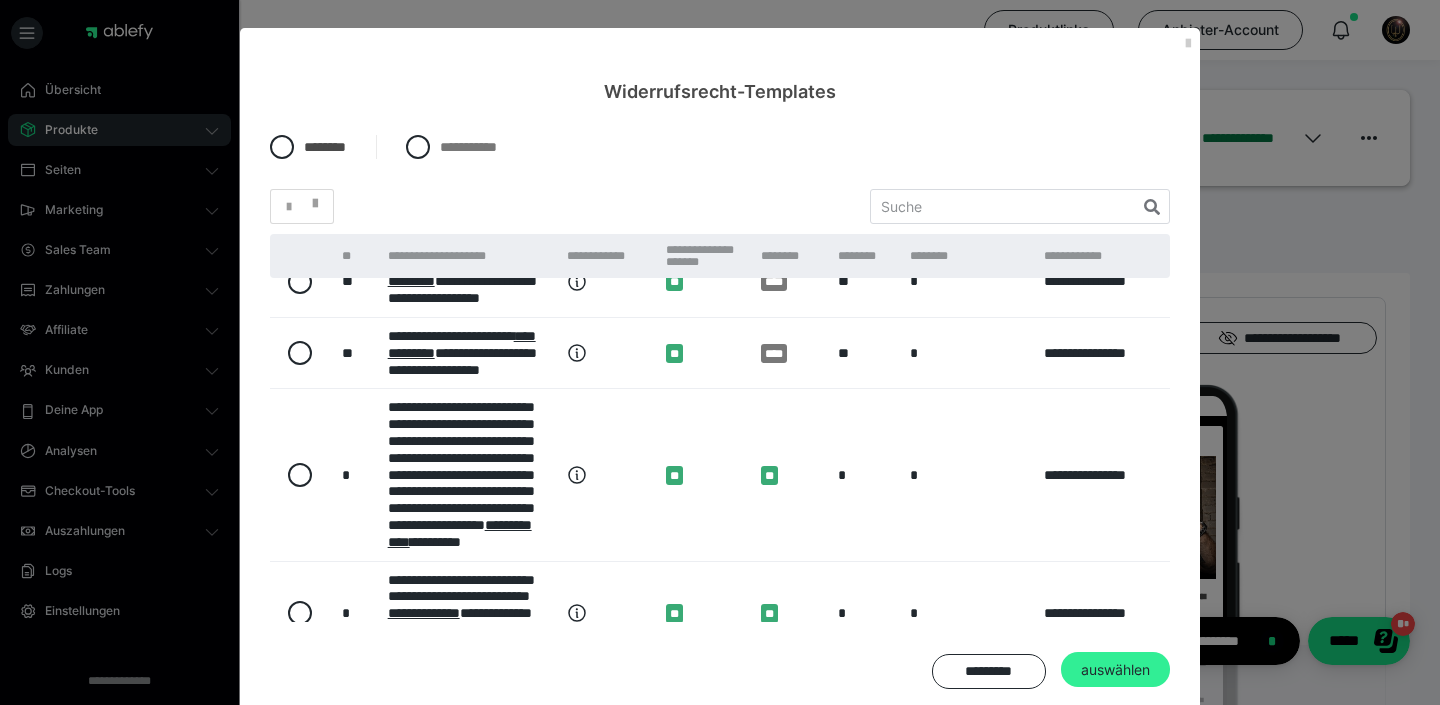 click on "auswählen" at bounding box center [1115, 670] 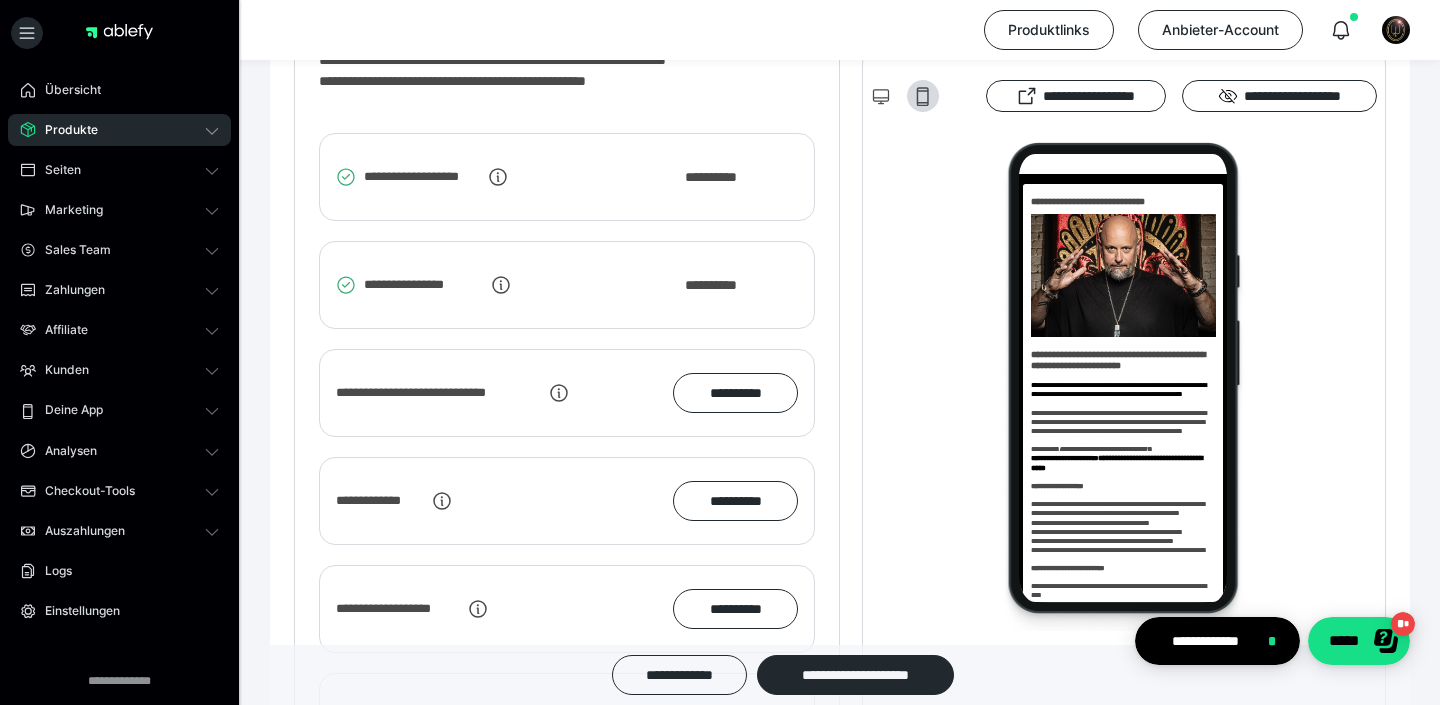 scroll, scrollTop: 2618, scrollLeft: 0, axis: vertical 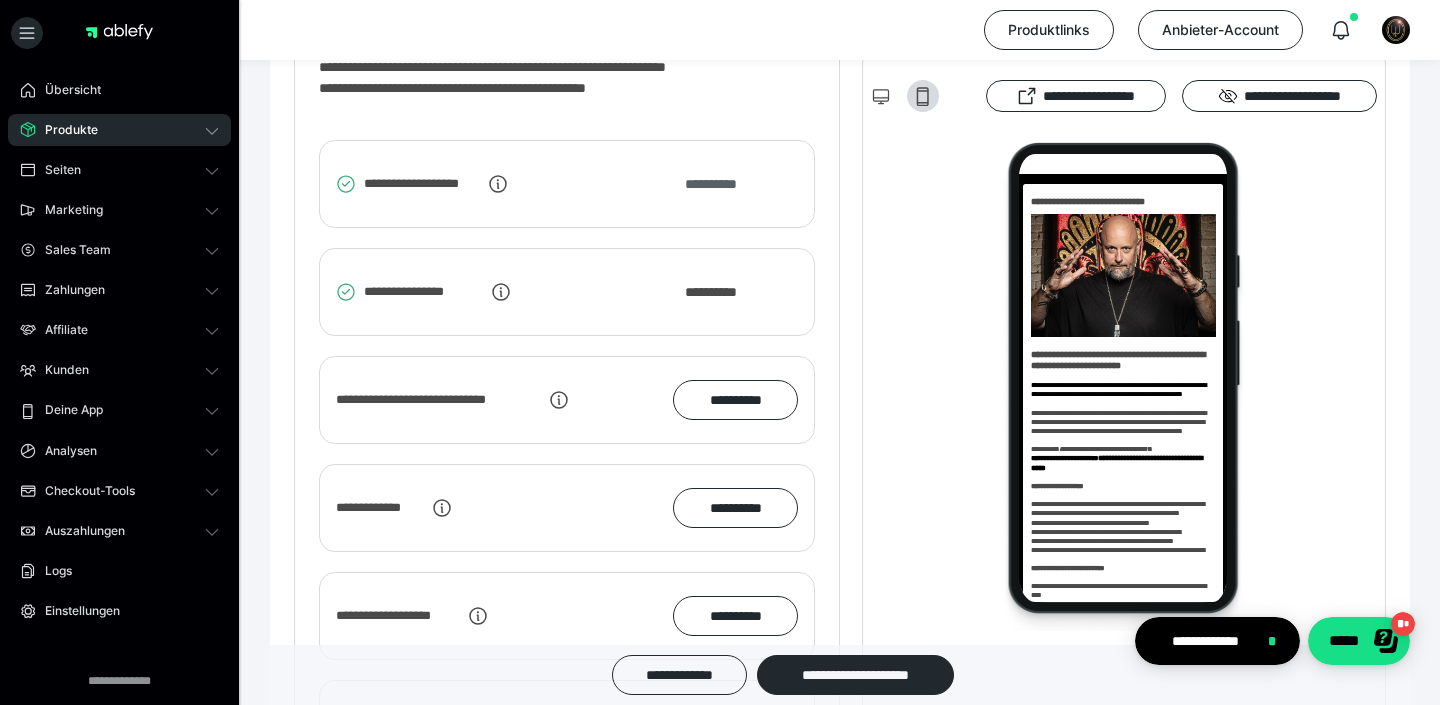click on "**********" at bounding box center [721, 184] 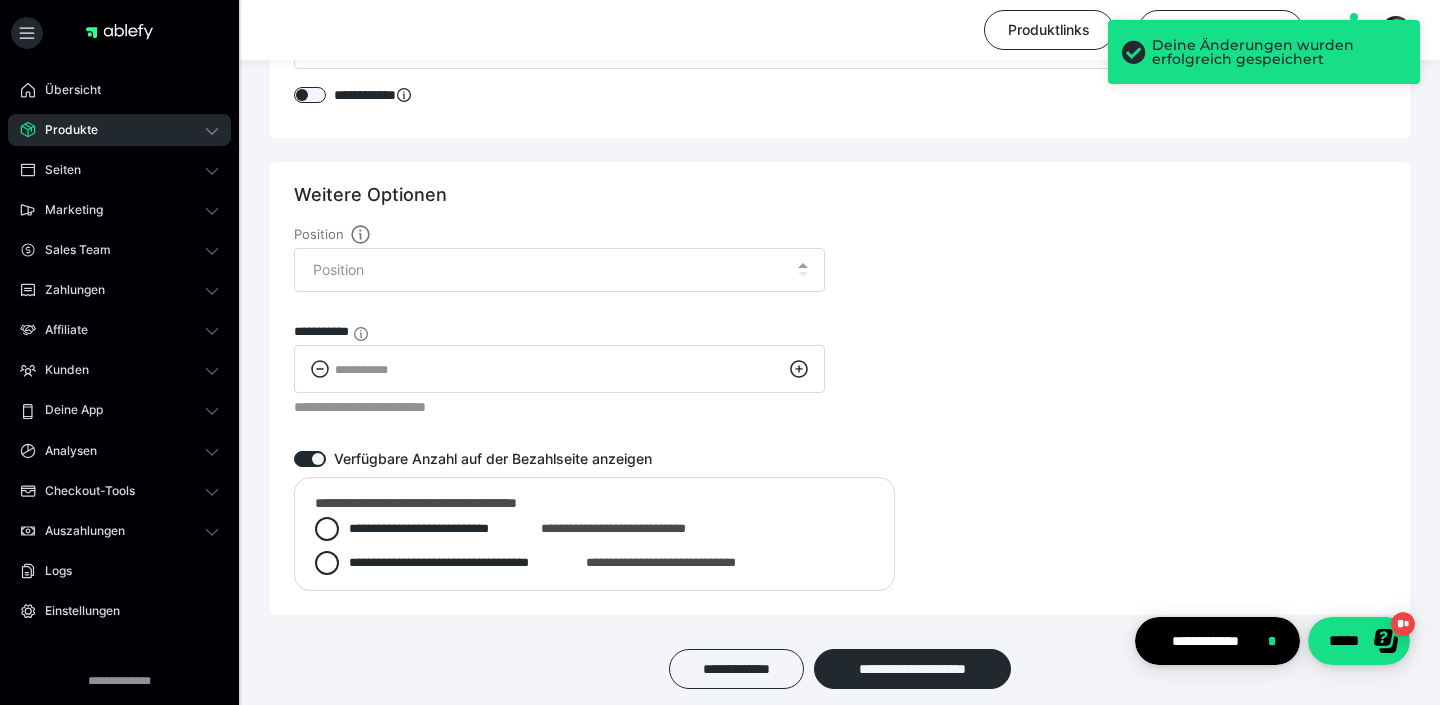 scroll, scrollTop: 2548, scrollLeft: 0, axis: vertical 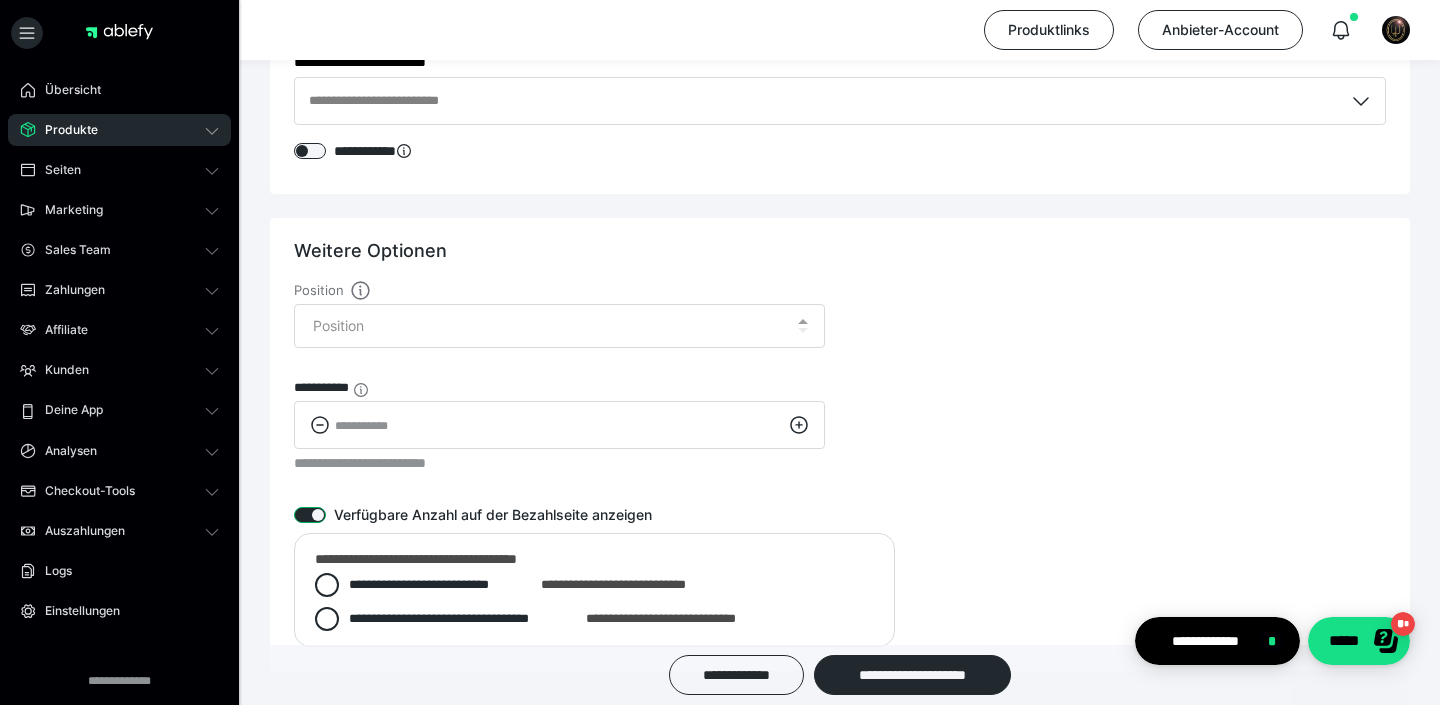 click at bounding box center [310, 515] 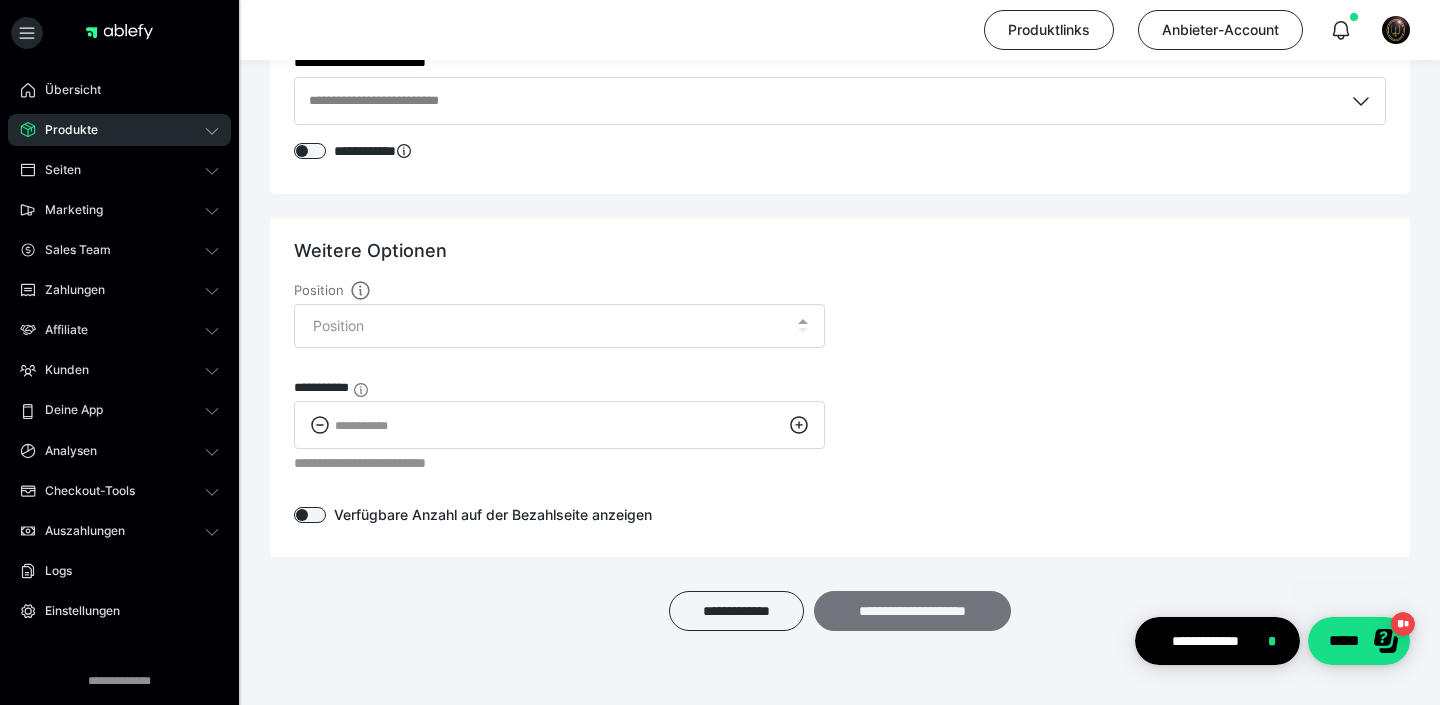 click on "**********" at bounding box center [912, 611] 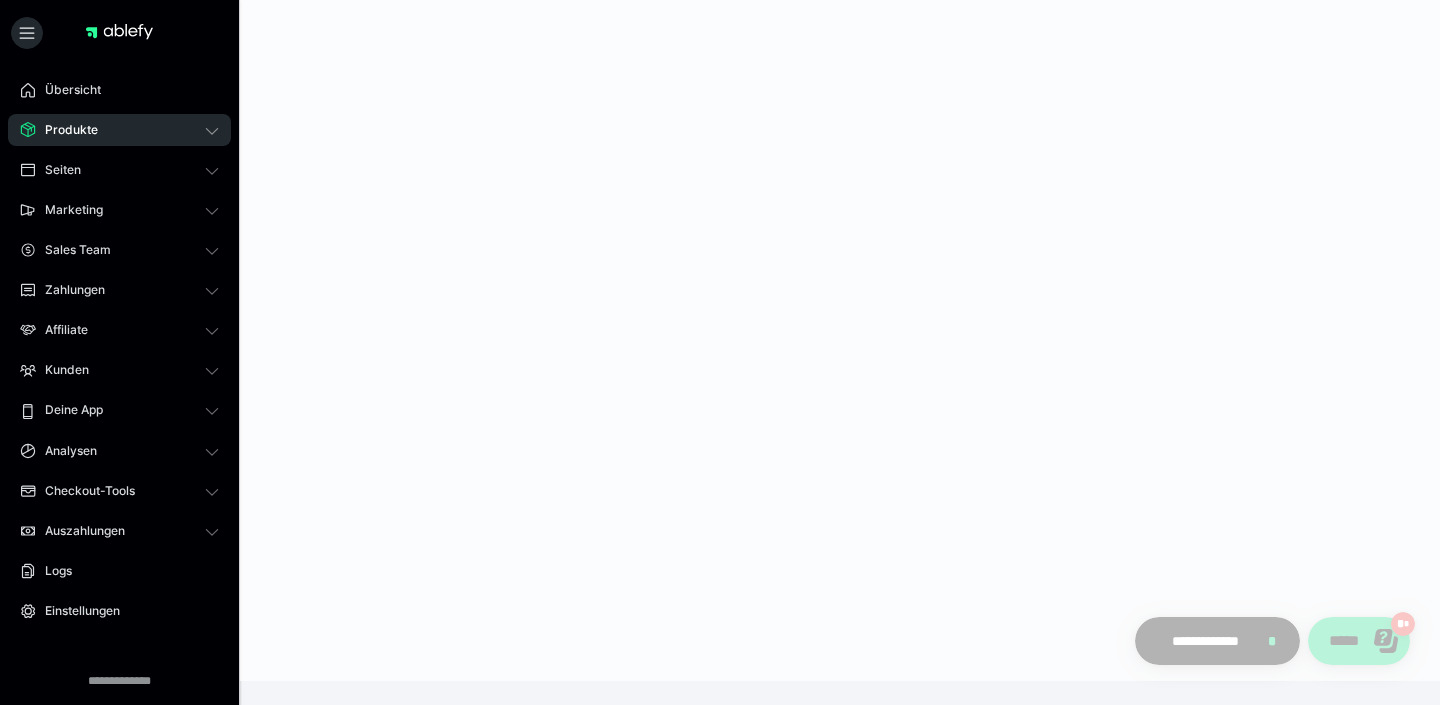 scroll, scrollTop: 0, scrollLeft: 0, axis: both 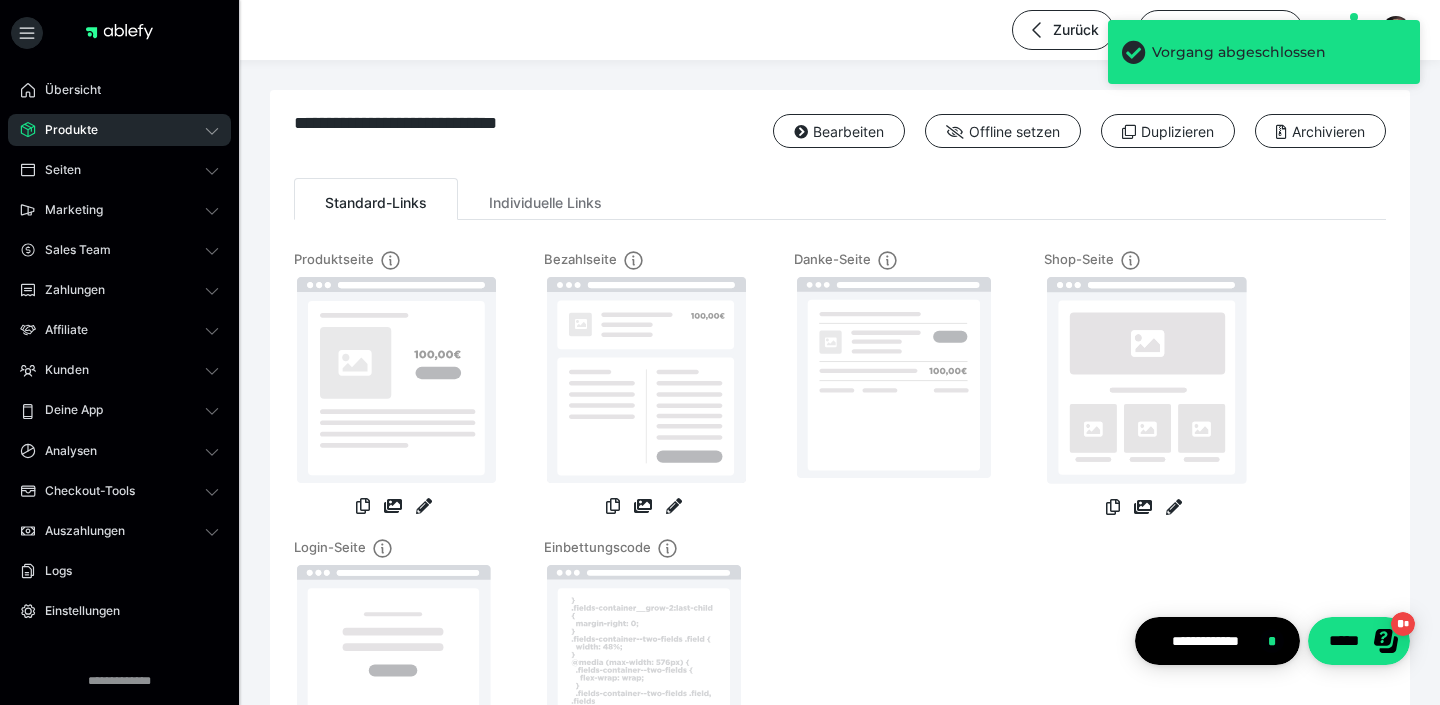click on "Produkte" at bounding box center [64, 130] 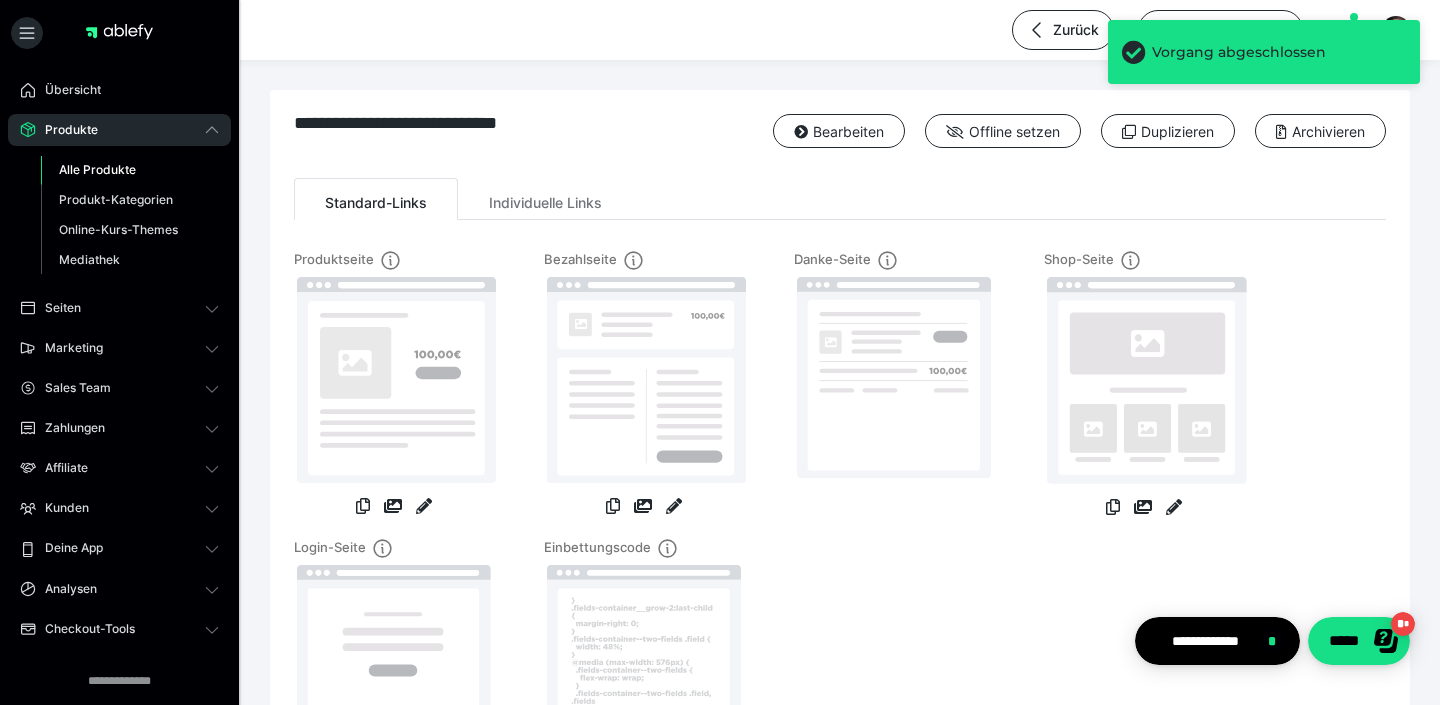 click on "Alle Produkte" at bounding box center (97, 169) 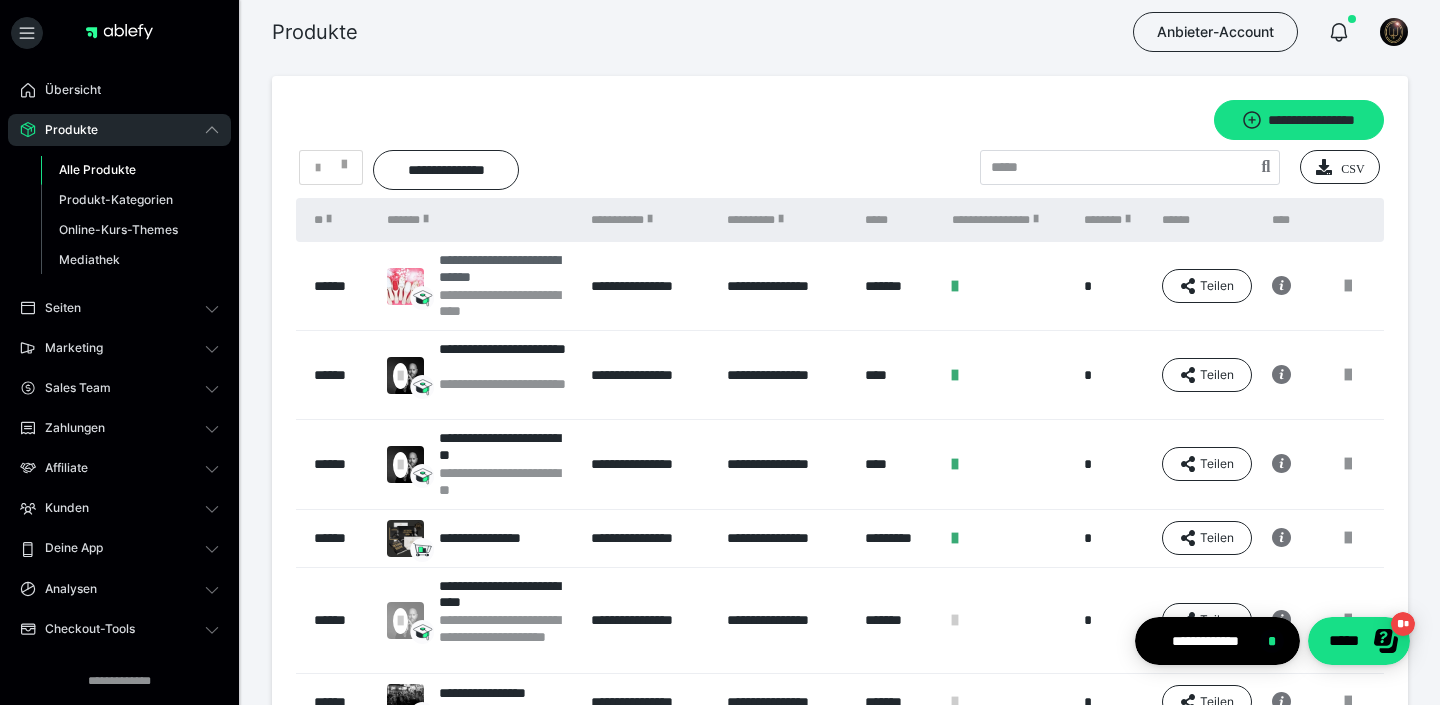 click on "**********" at bounding box center (505, 269) 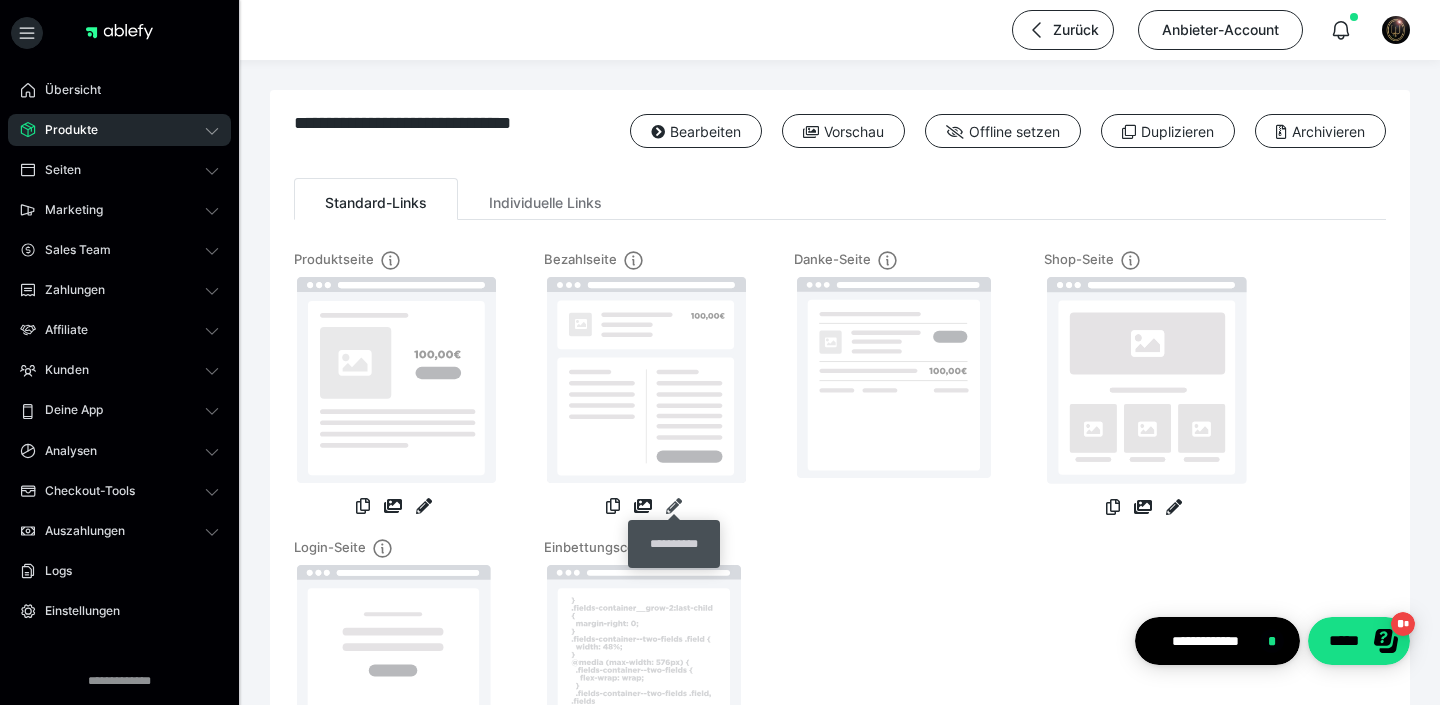 click at bounding box center [674, 506] 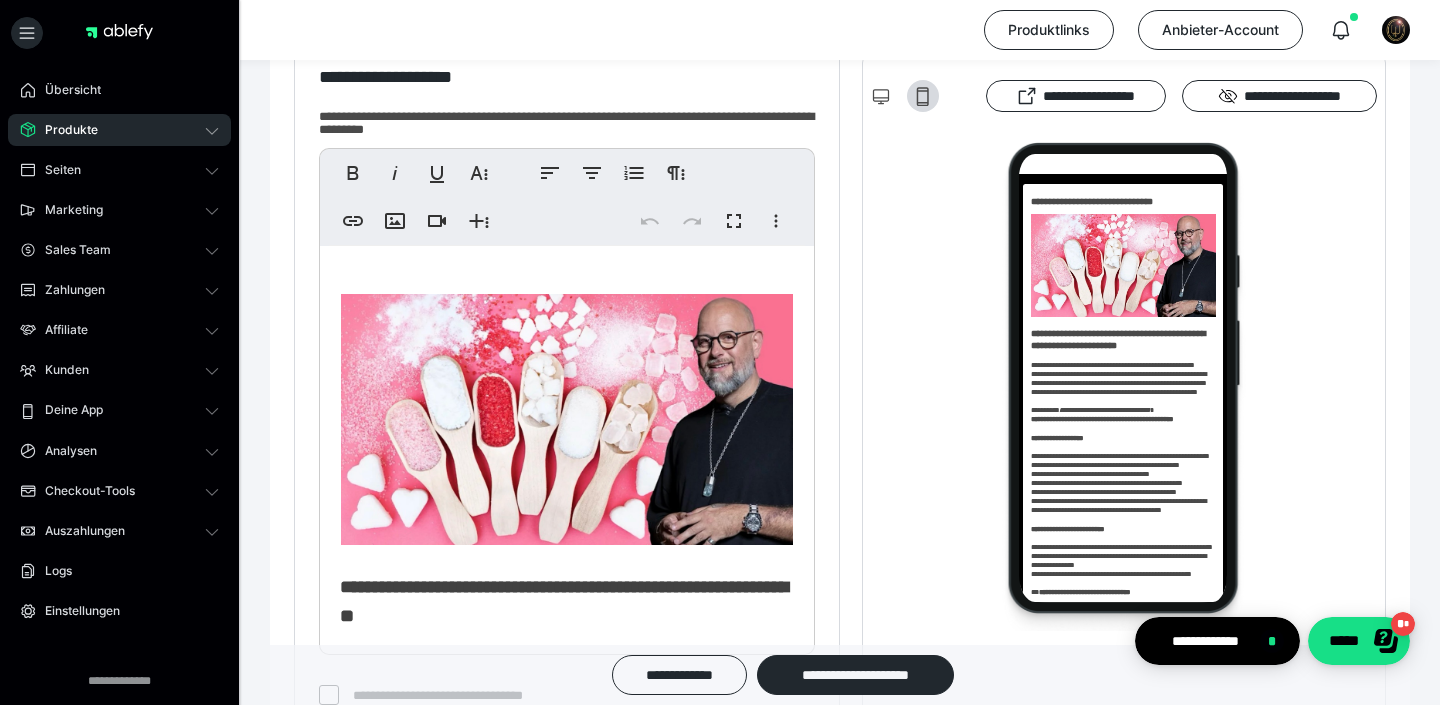 scroll, scrollTop: 0, scrollLeft: 0, axis: both 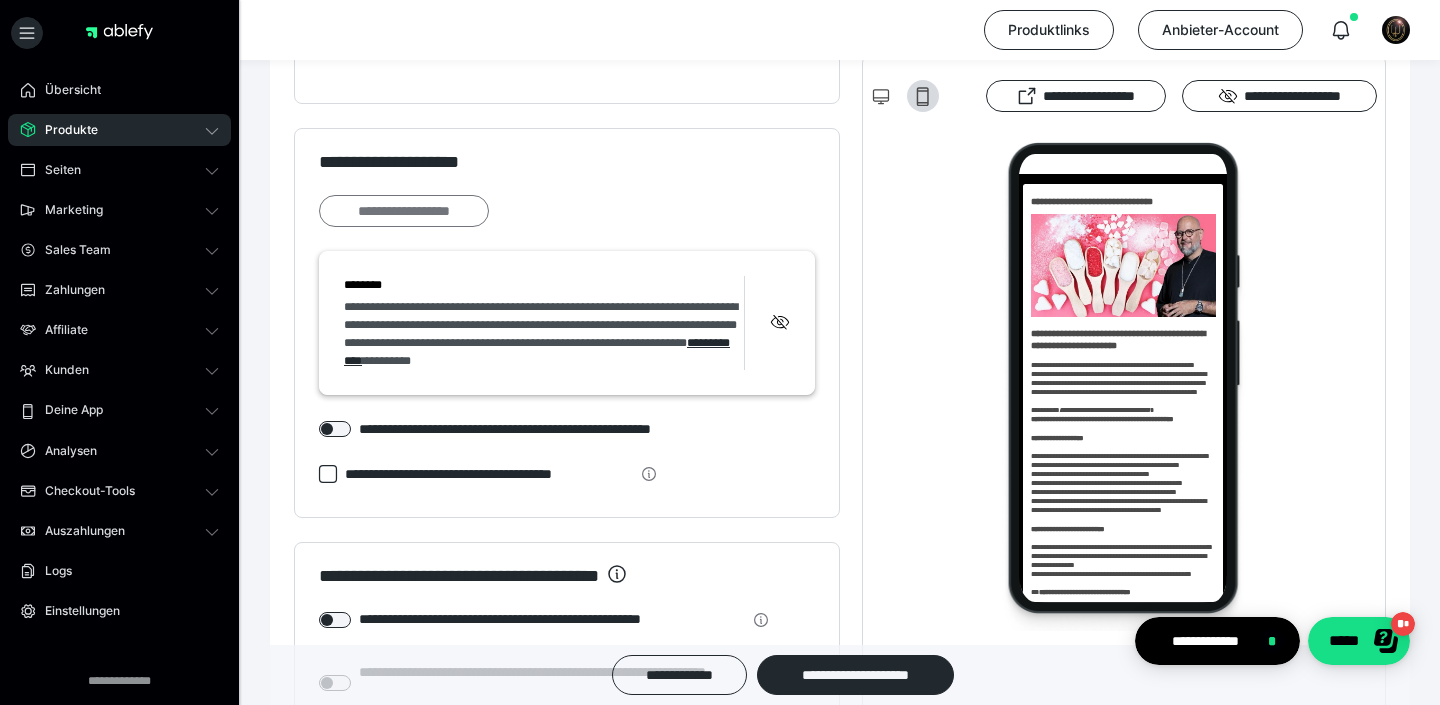click on "**********" at bounding box center [404, 211] 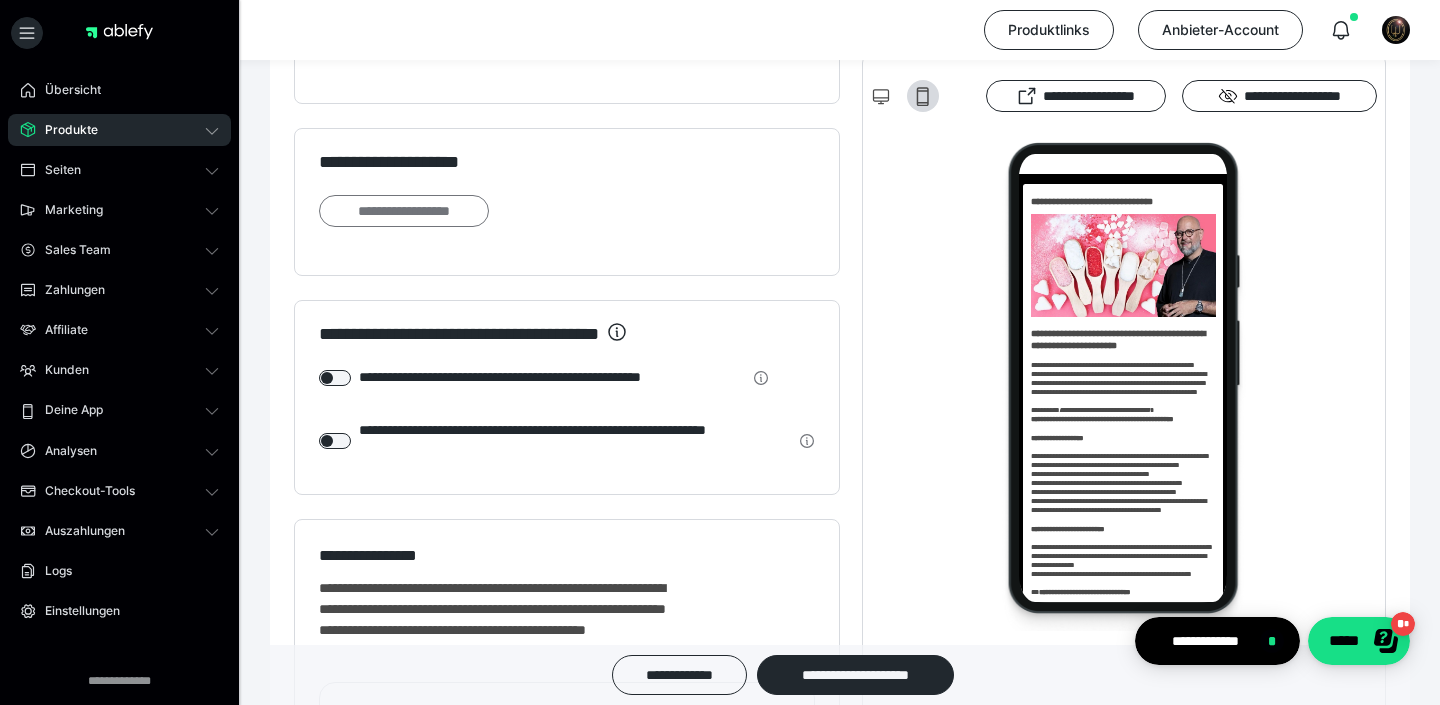 scroll, scrollTop: 0, scrollLeft: 0, axis: both 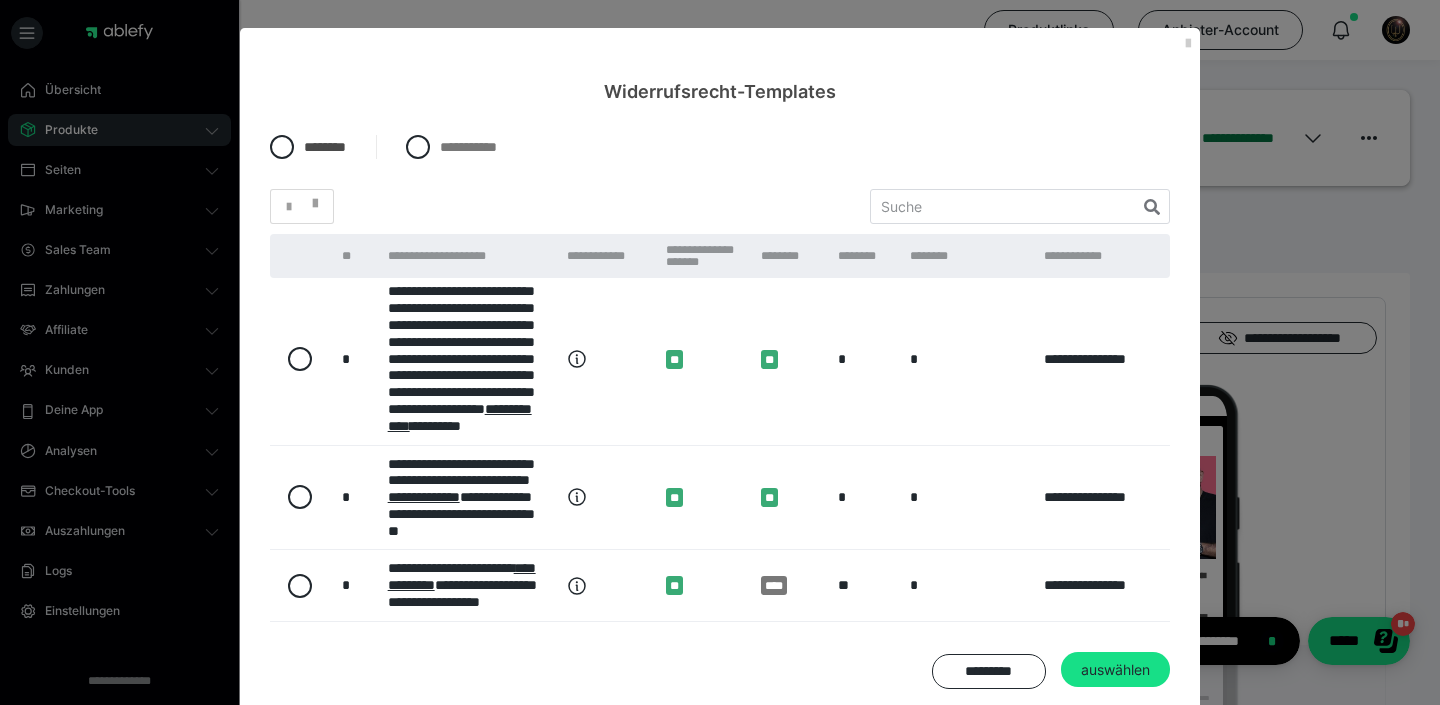 click at bounding box center [300, 166] 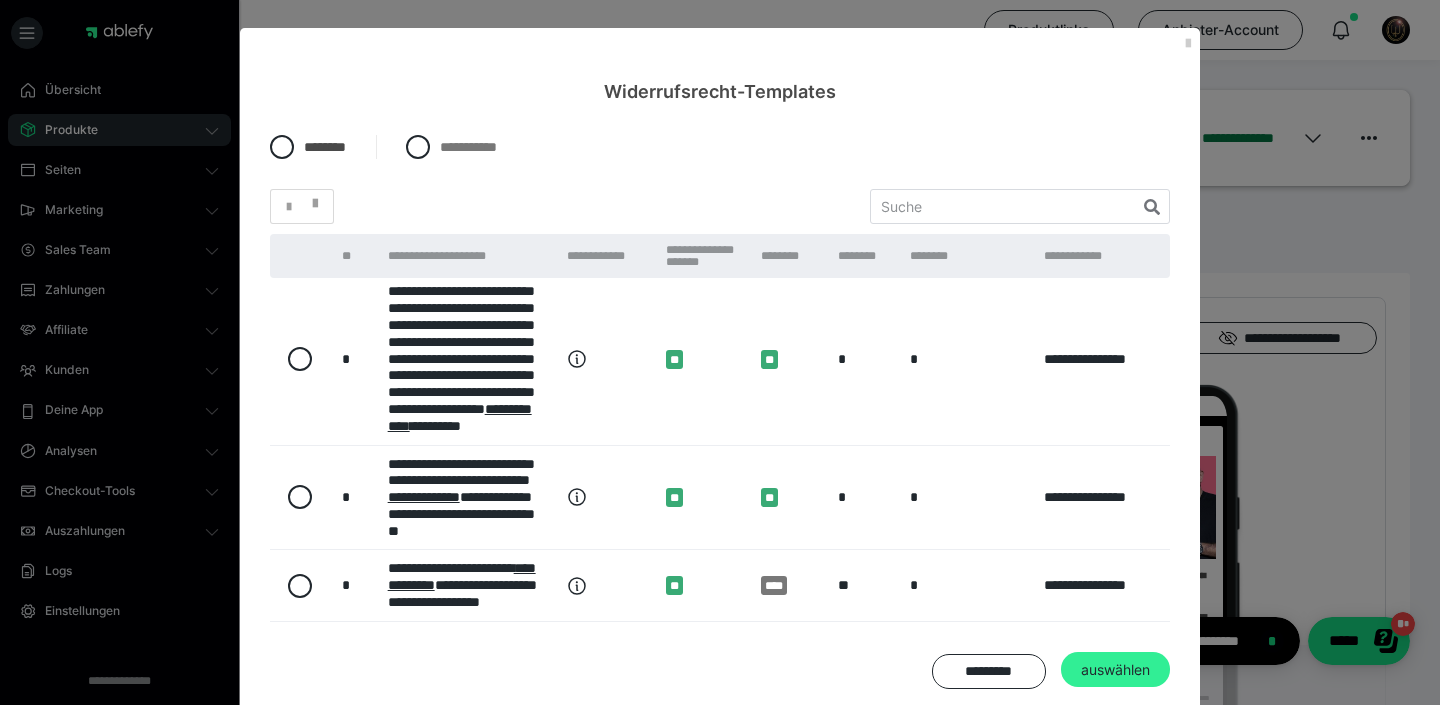 click on "auswählen" at bounding box center (1115, 670) 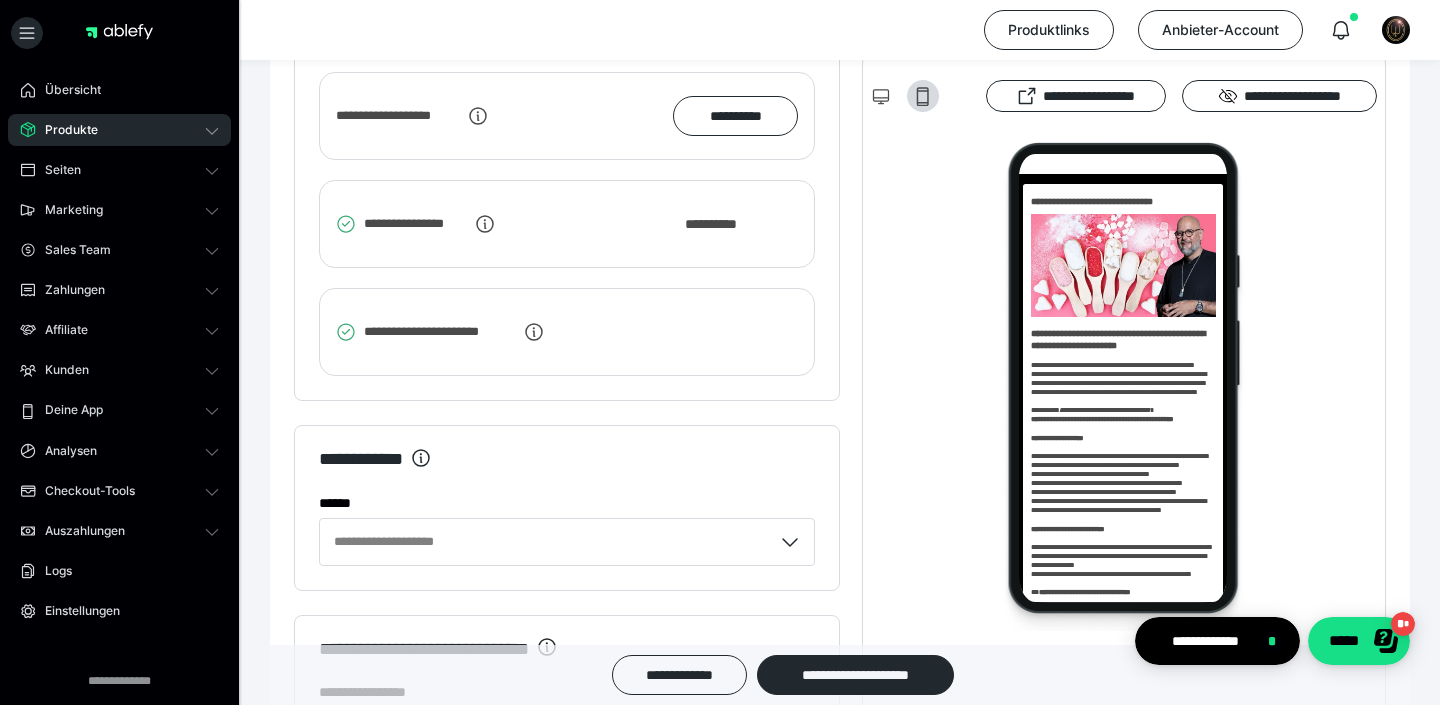 scroll, scrollTop: 3108, scrollLeft: 0, axis: vertical 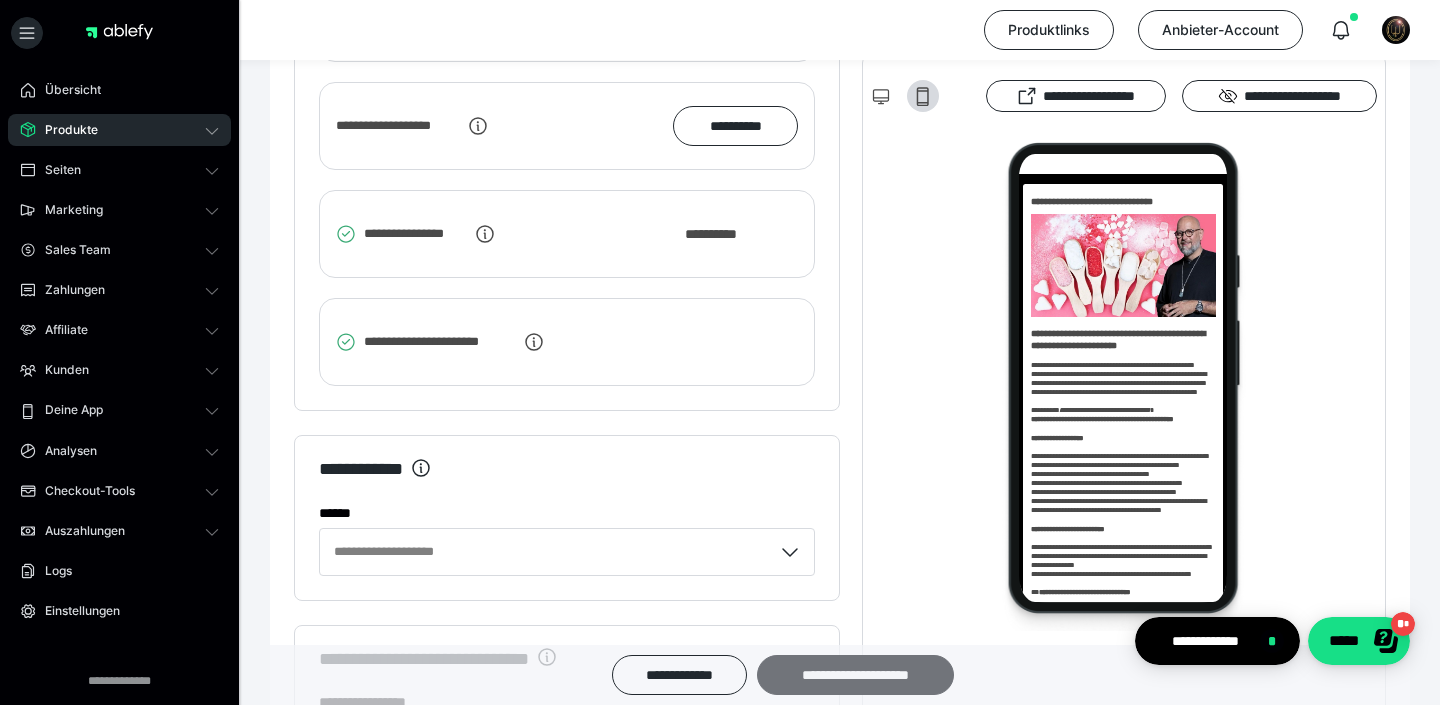 click on "**********" at bounding box center [855, 675] 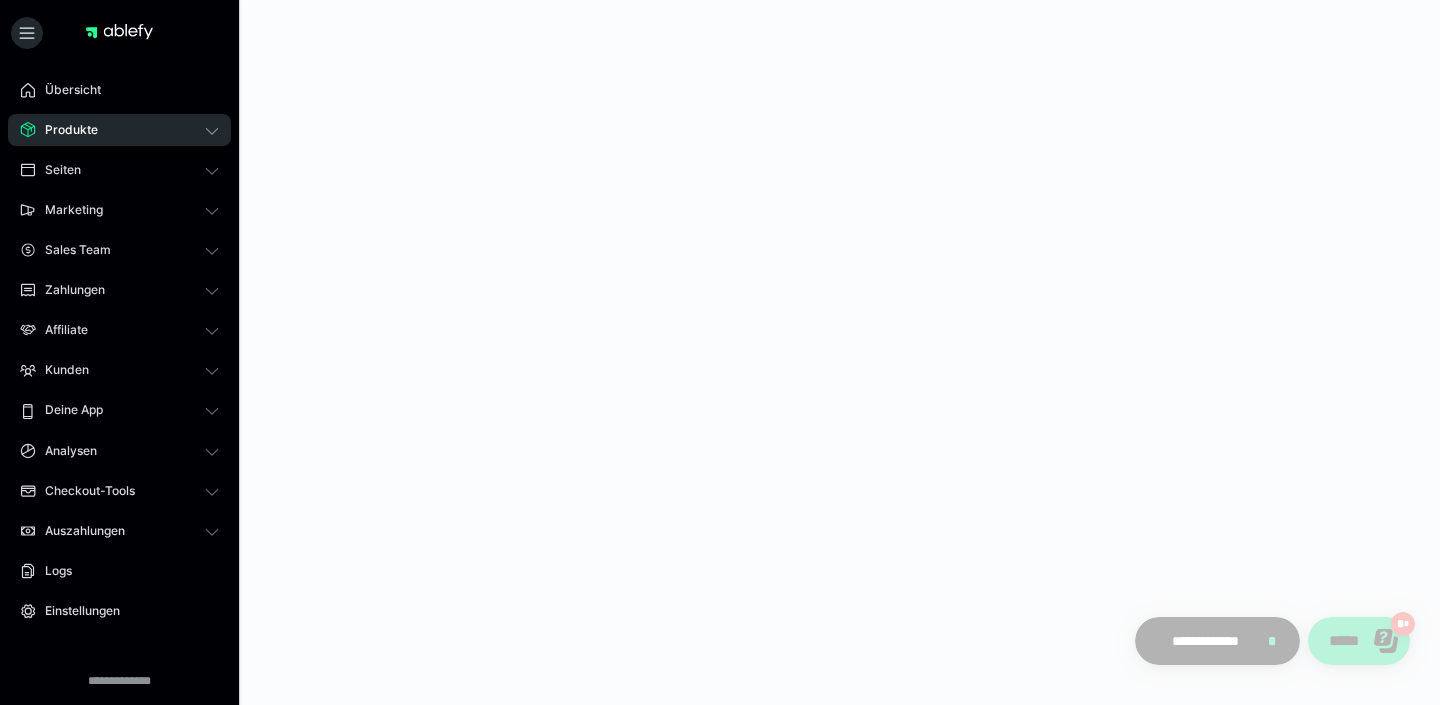 scroll, scrollTop: 0, scrollLeft: 0, axis: both 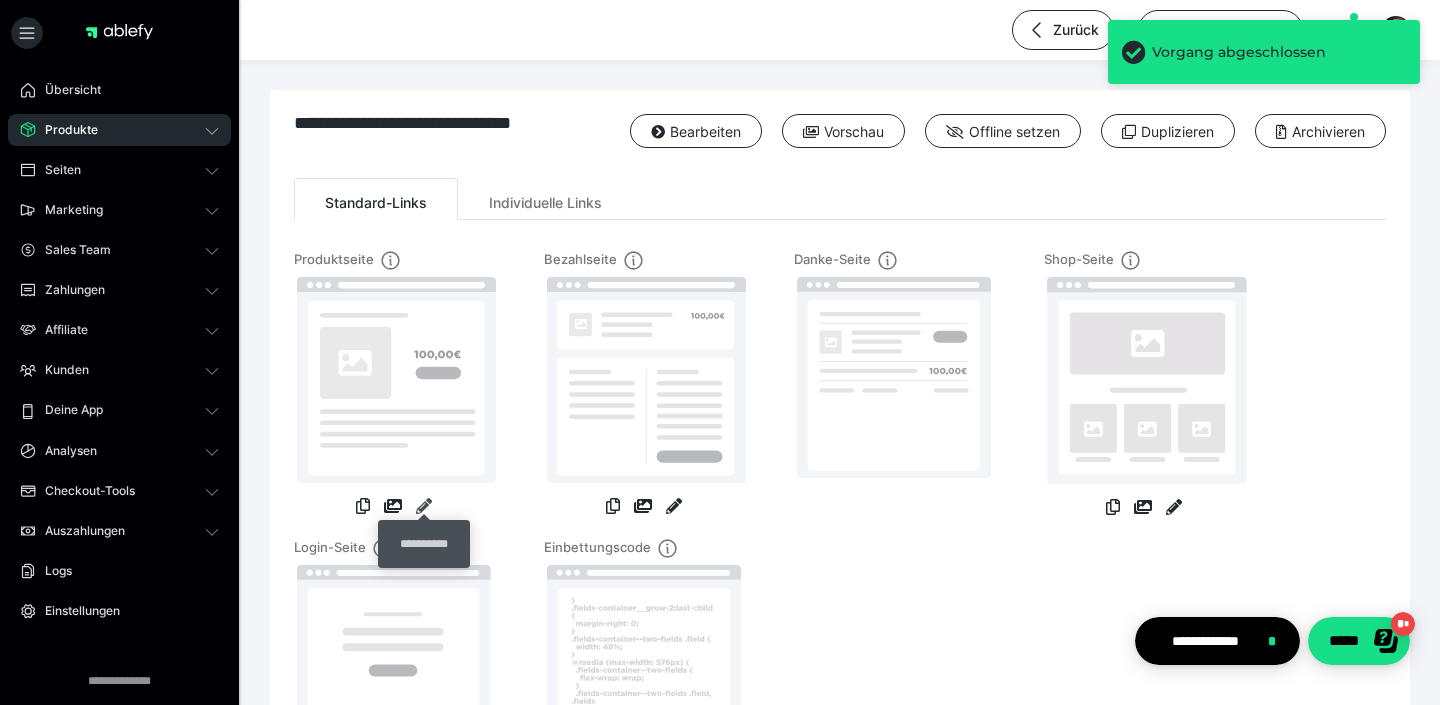 click at bounding box center (424, 506) 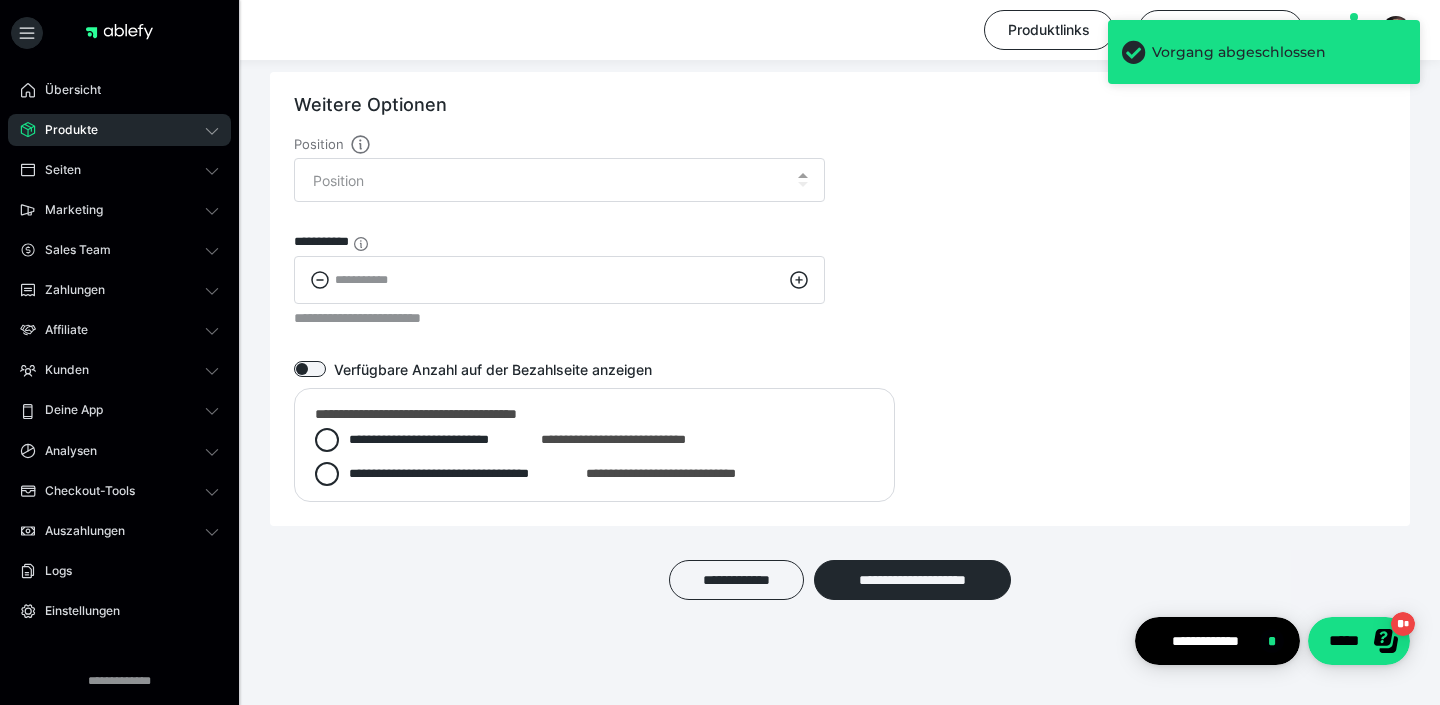 scroll, scrollTop: 2487, scrollLeft: 0, axis: vertical 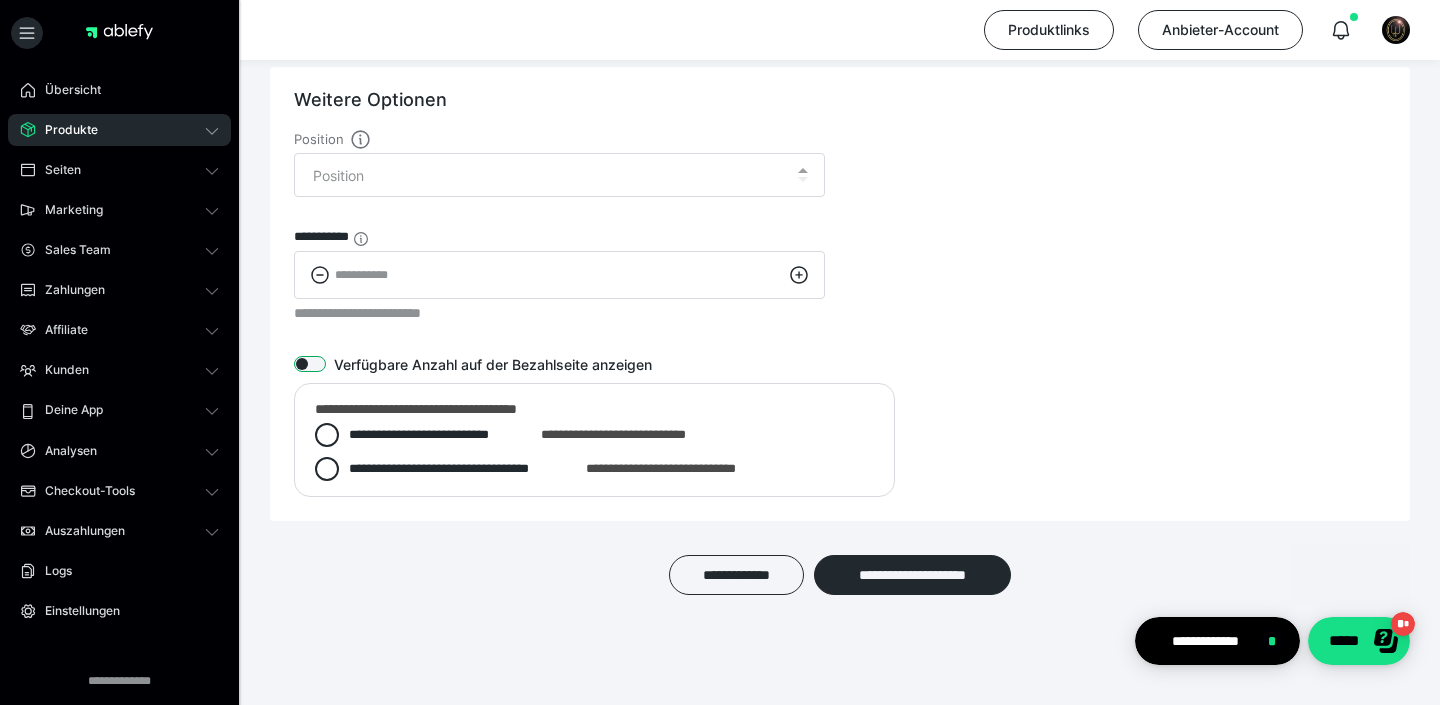 click at bounding box center (310, 364) 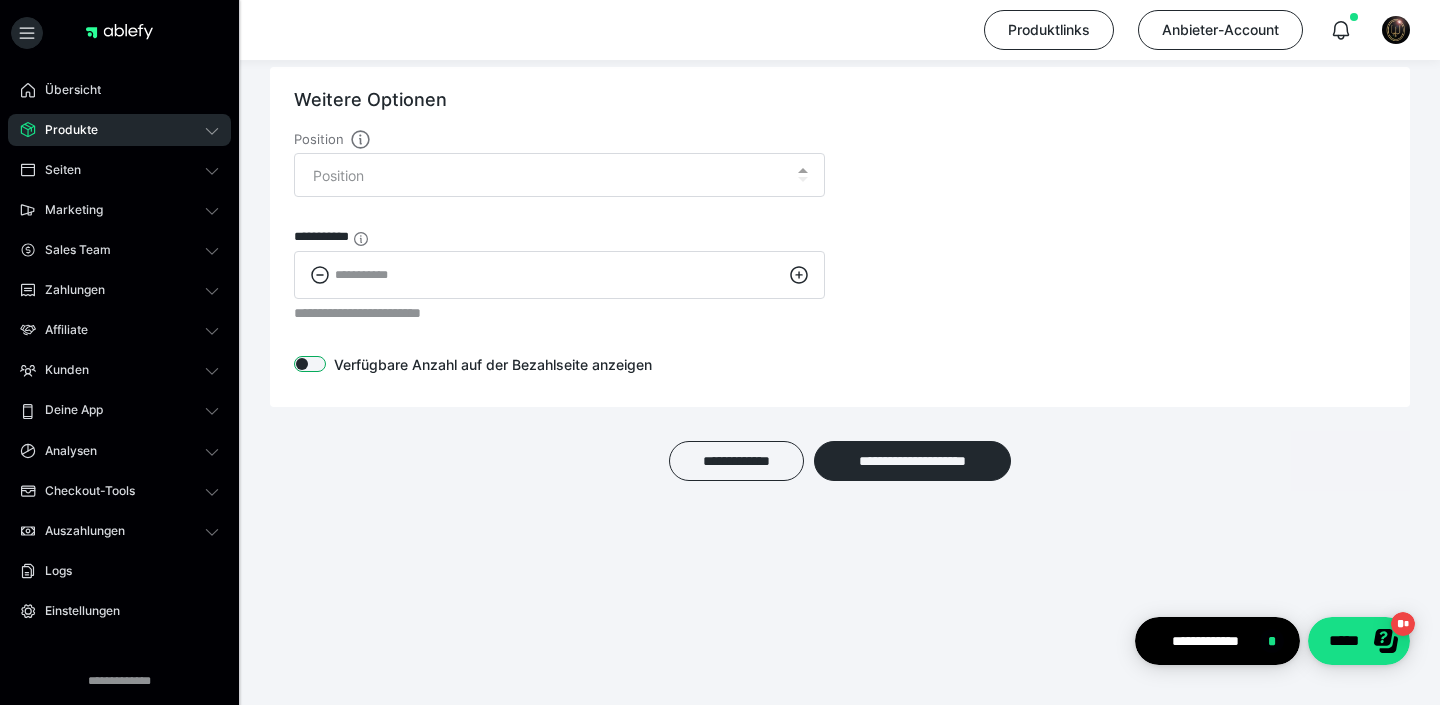 scroll, scrollTop: 2373, scrollLeft: 0, axis: vertical 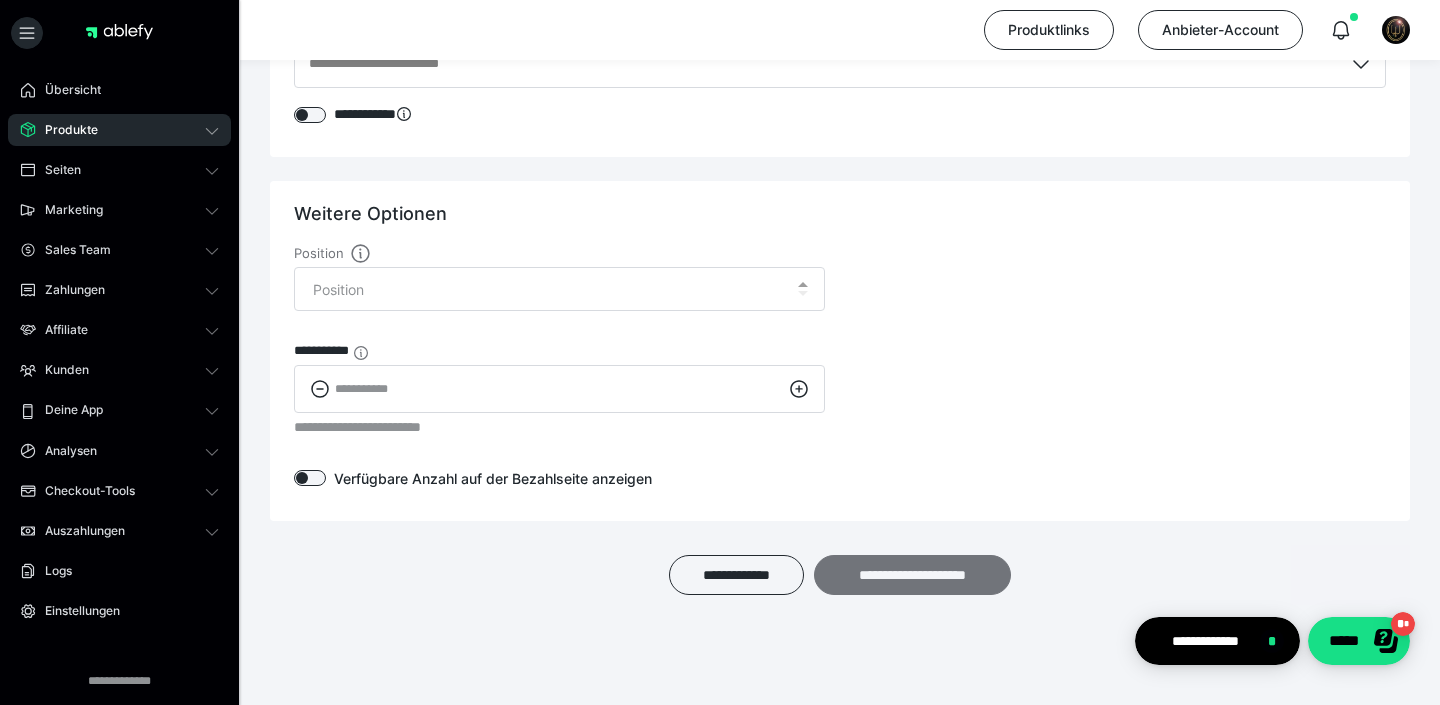click on "**********" at bounding box center (912, 575) 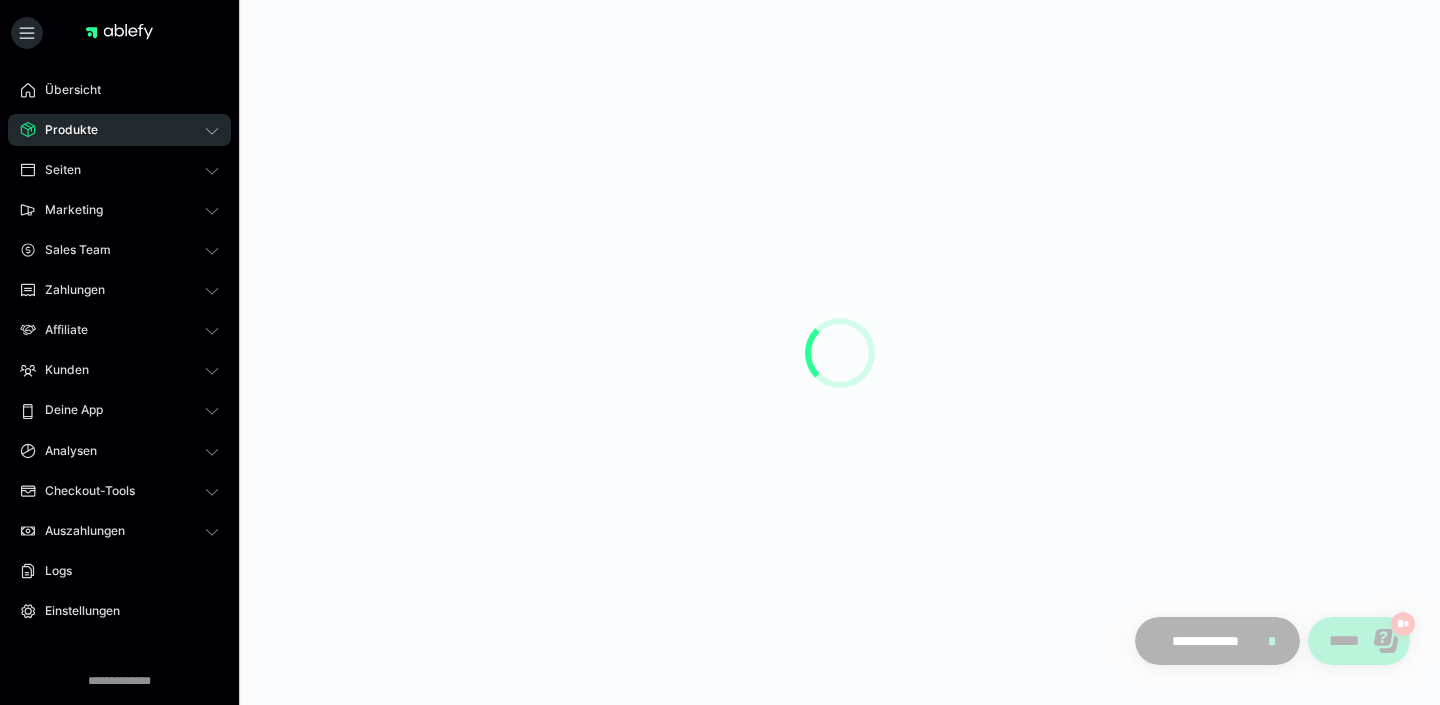 scroll, scrollTop: 0, scrollLeft: 0, axis: both 